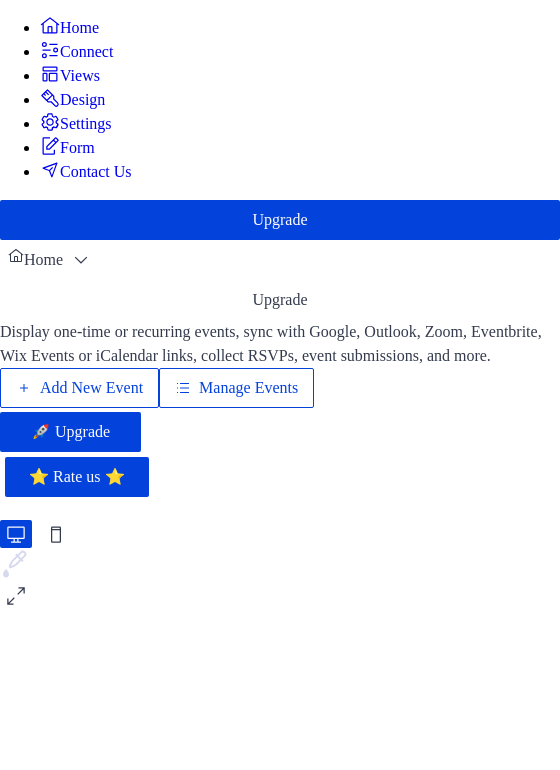 scroll, scrollTop: 0, scrollLeft: 0, axis: both 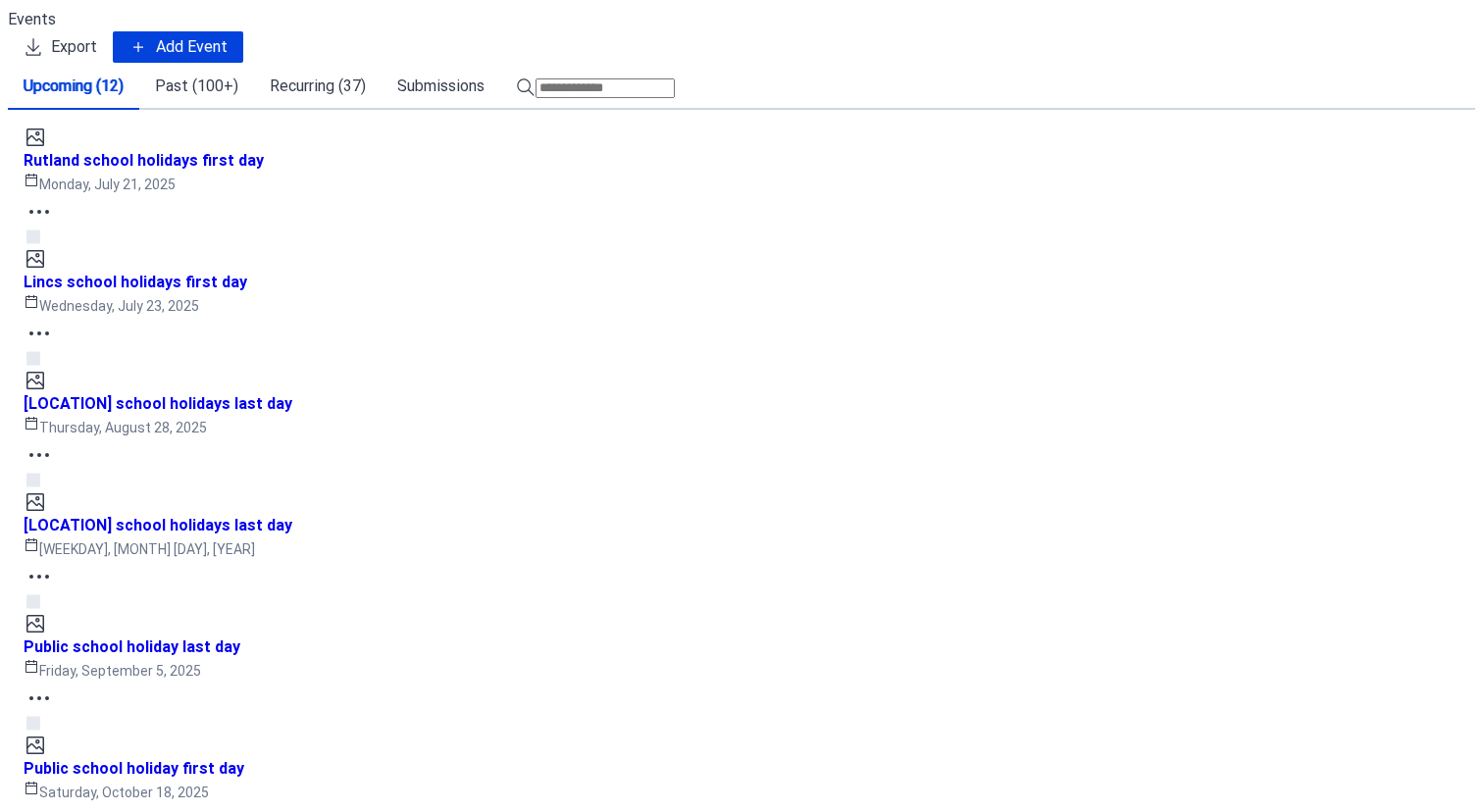 click on "Past (100+)" at bounding box center (196, 86) 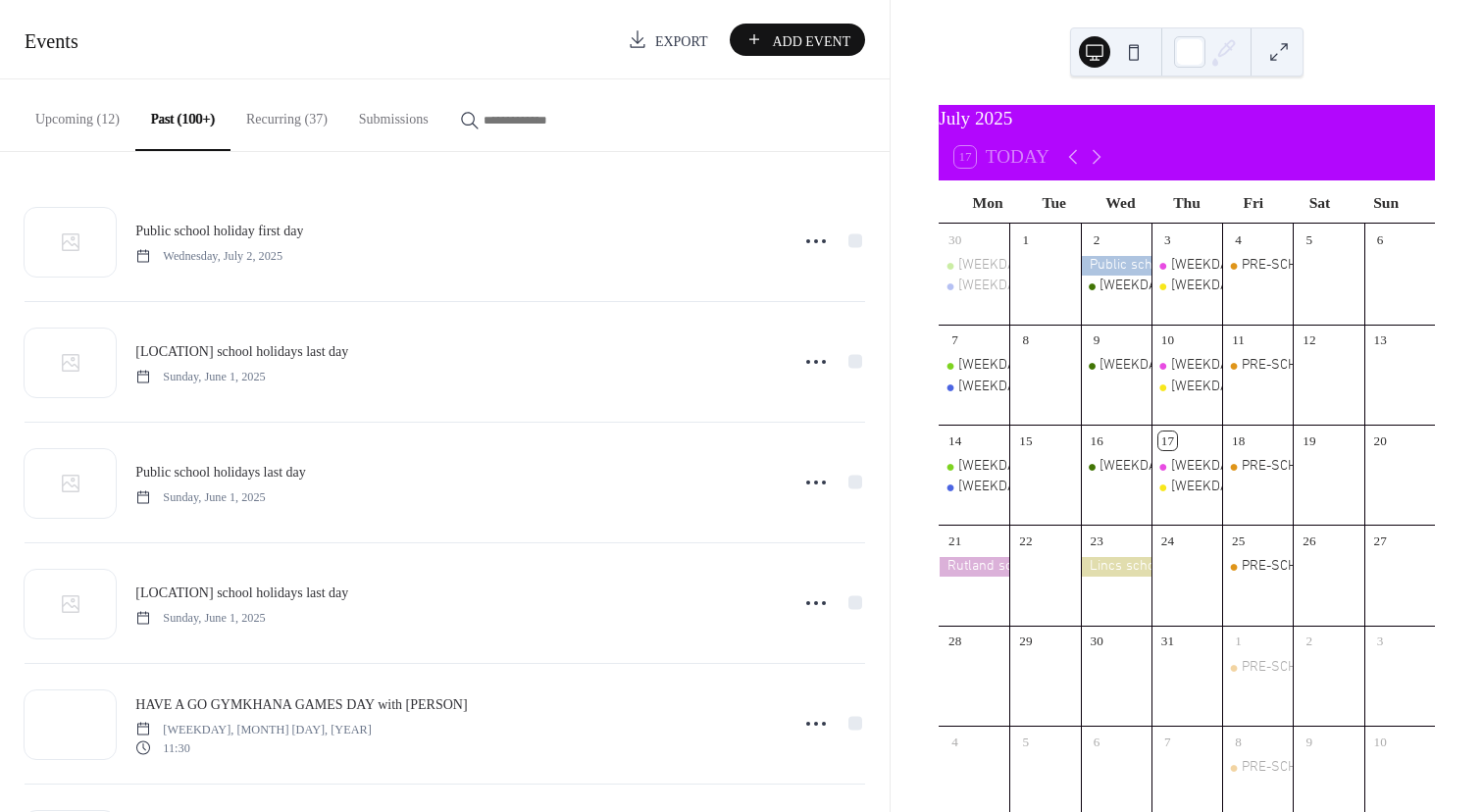 click on "Past (100+)" at bounding box center [182, 115] 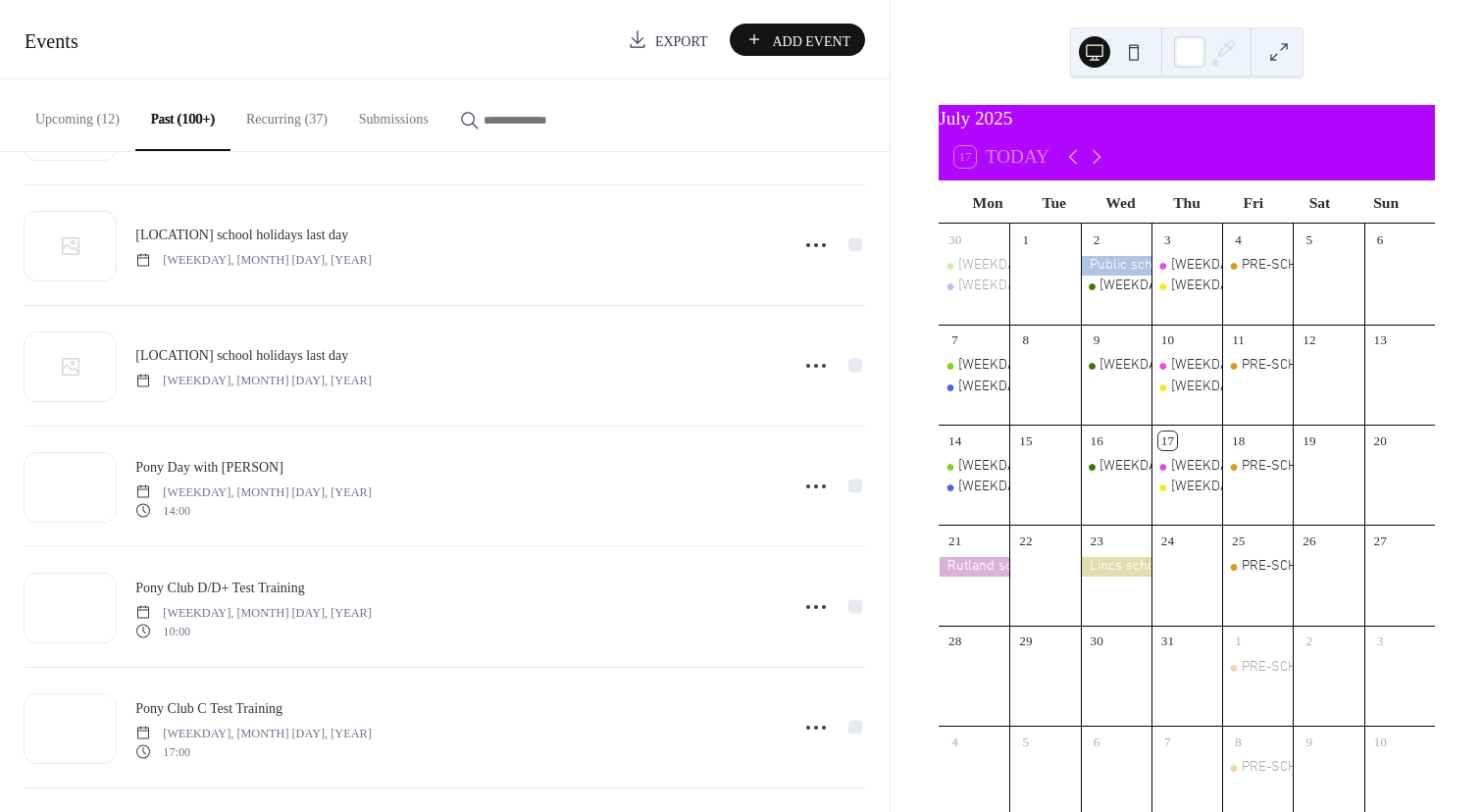 scroll, scrollTop: 1462, scrollLeft: 0, axis: vertical 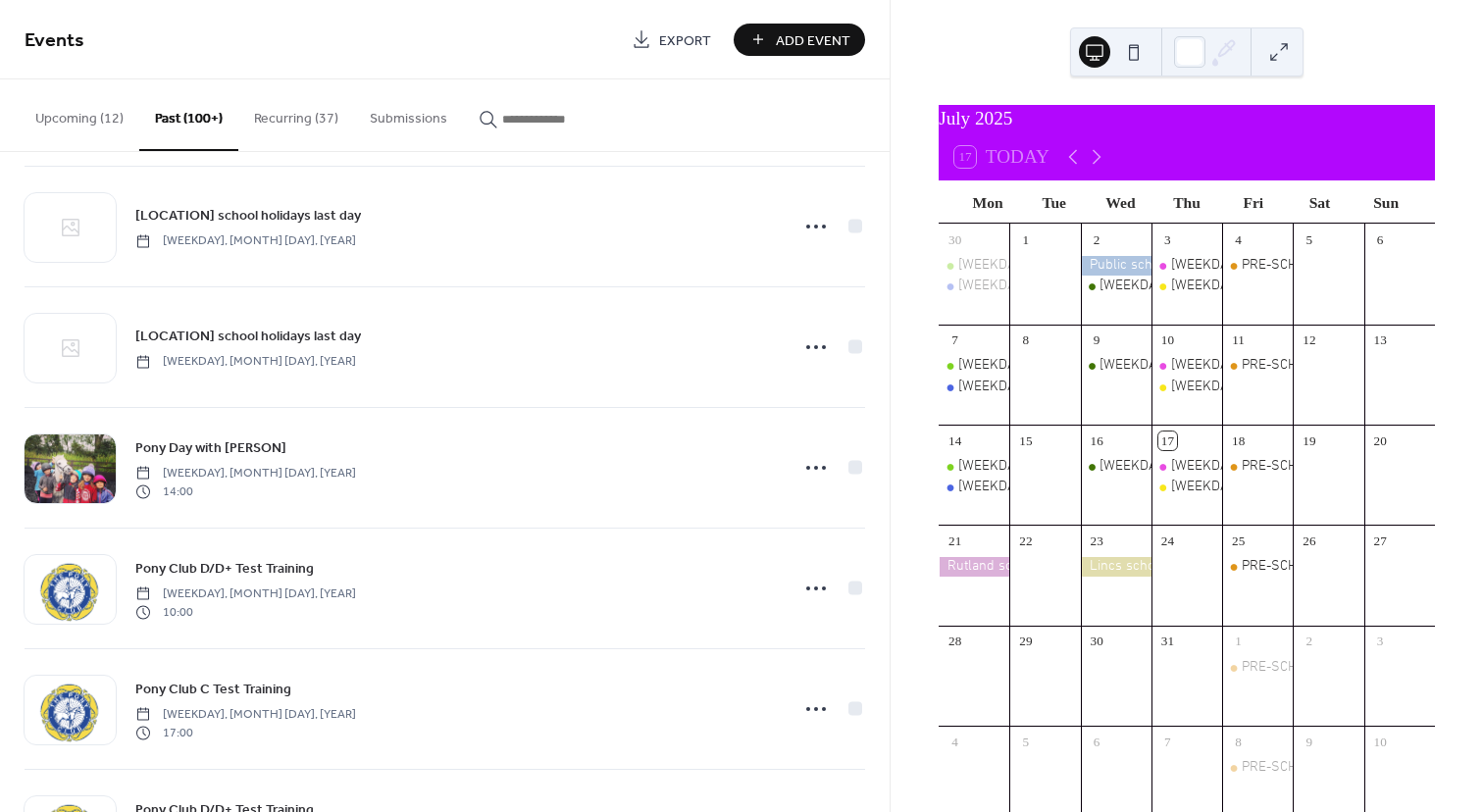 click at bounding box center (561, 119) 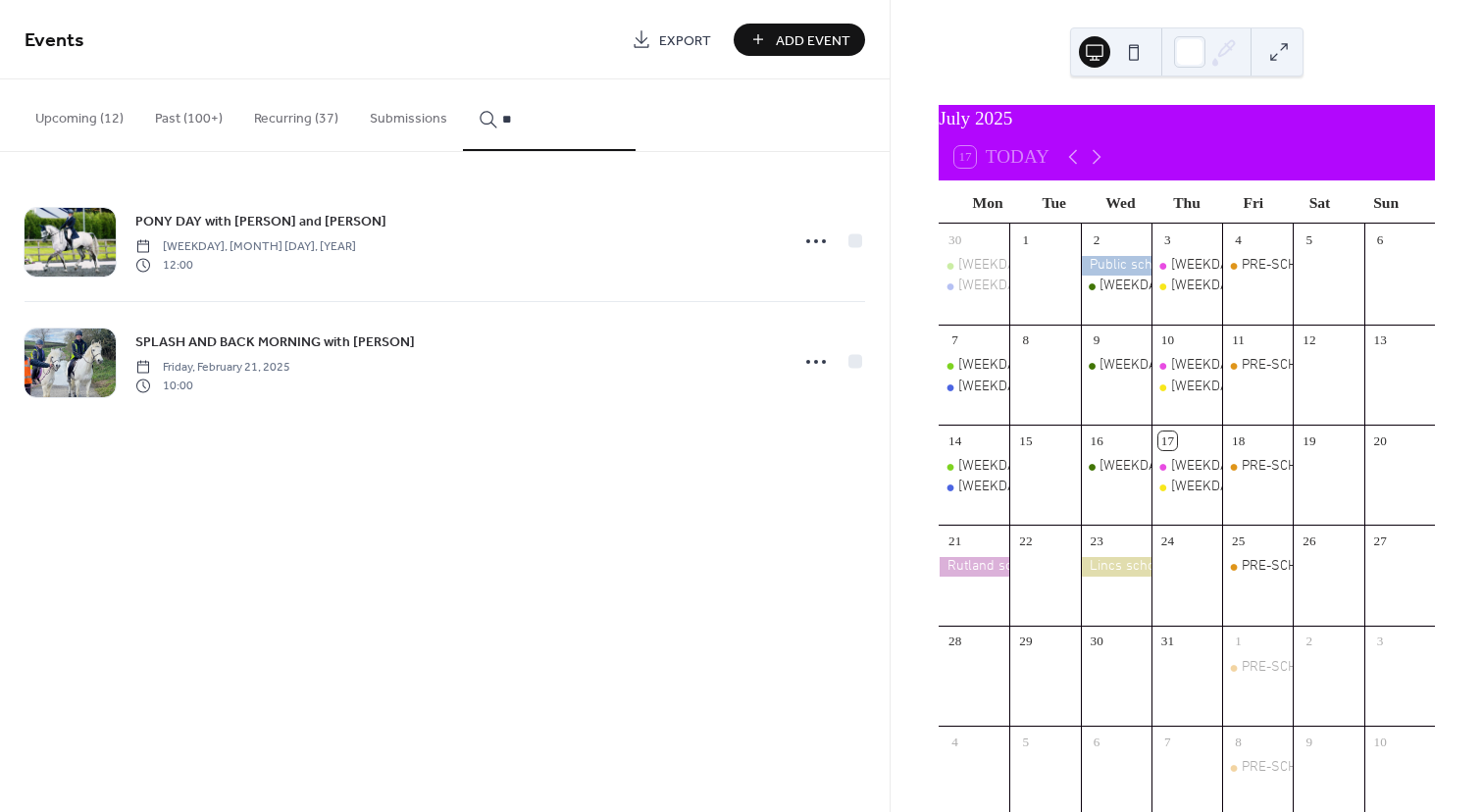 type on "*" 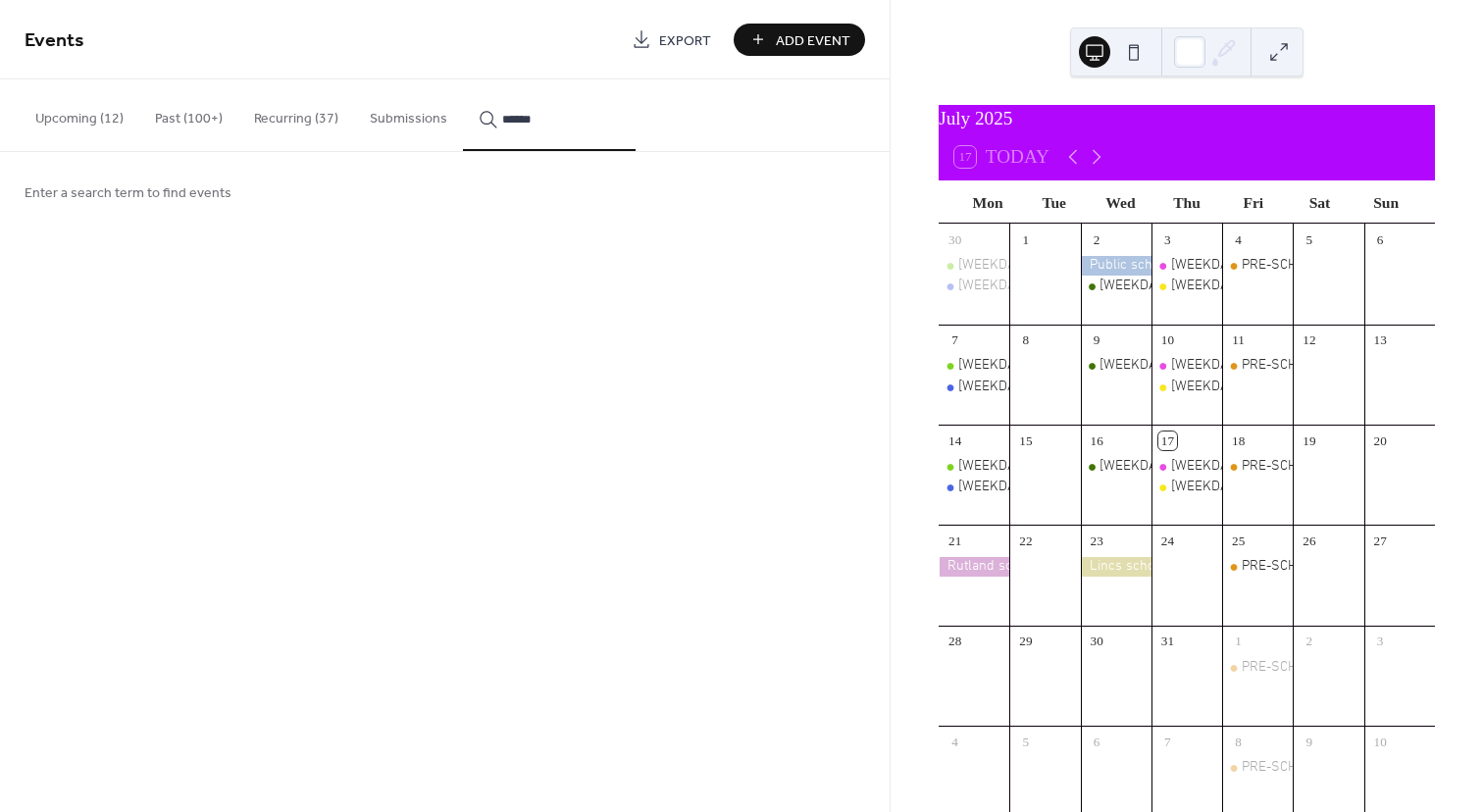 click on "*****" at bounding box center (549, 115) 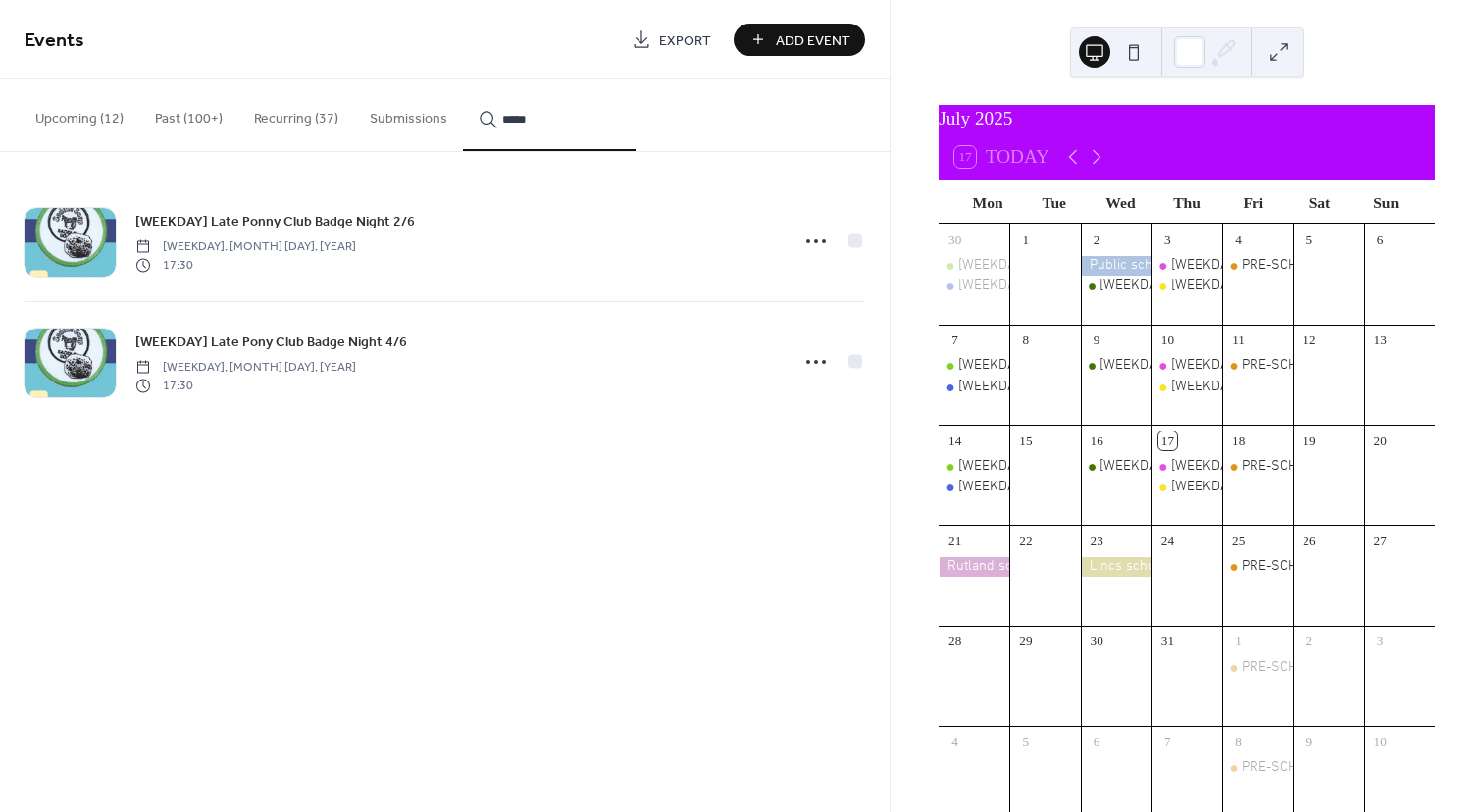 click on "****" at bounding box center [549, 115] 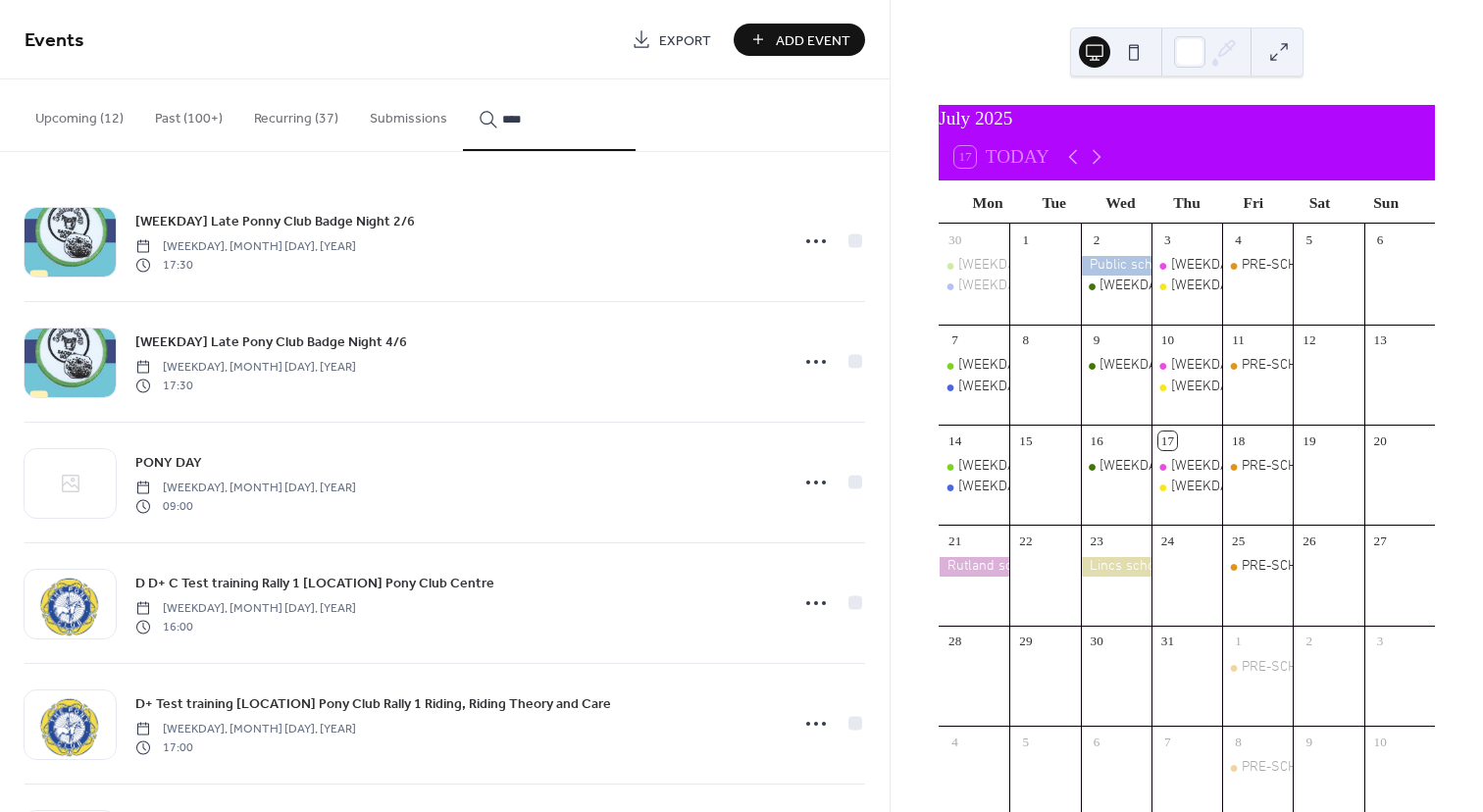 click on "****" at bounding box center [549, 115] 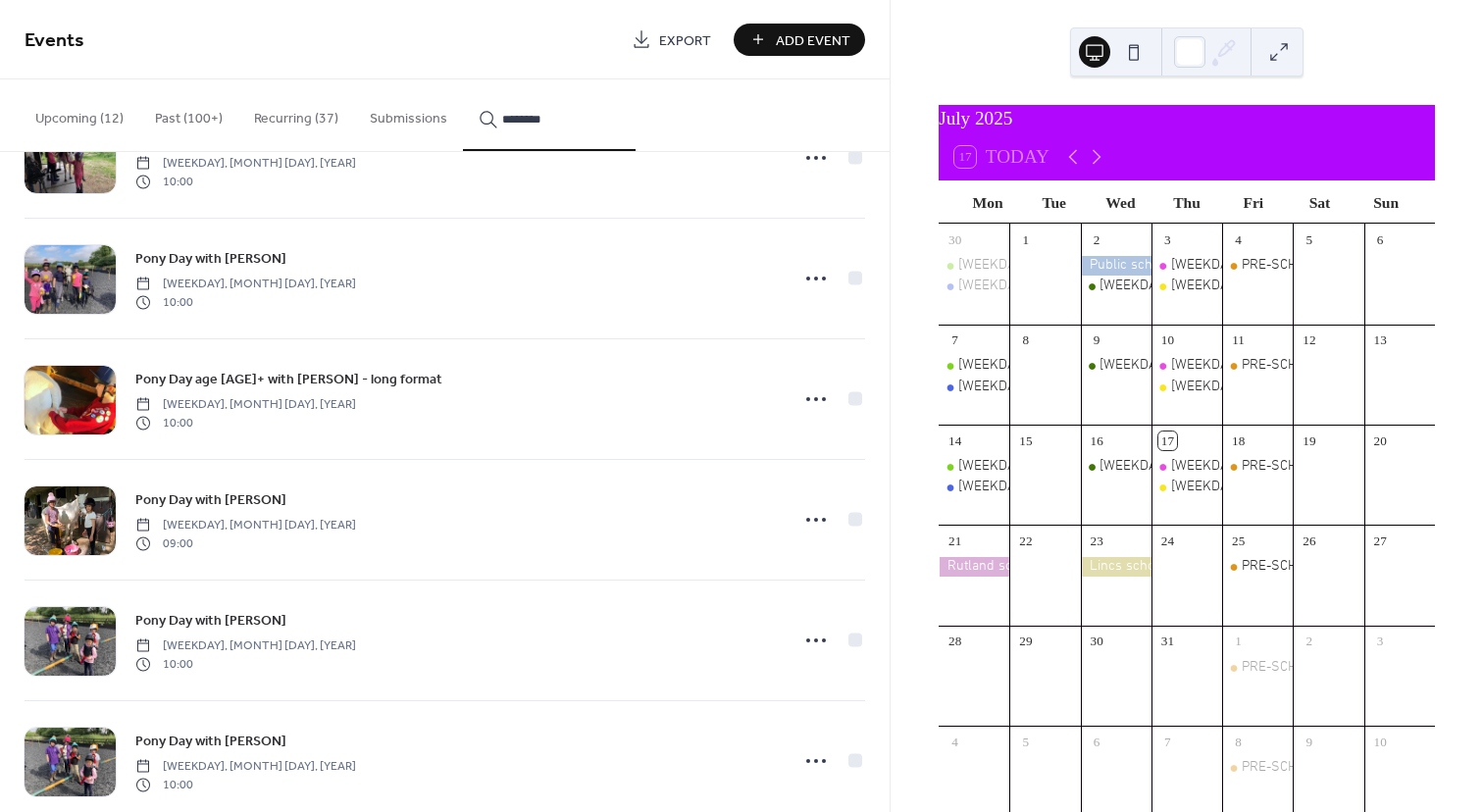scroll, scrollTop: 8776, scrollLeft: 0, axis: vertical 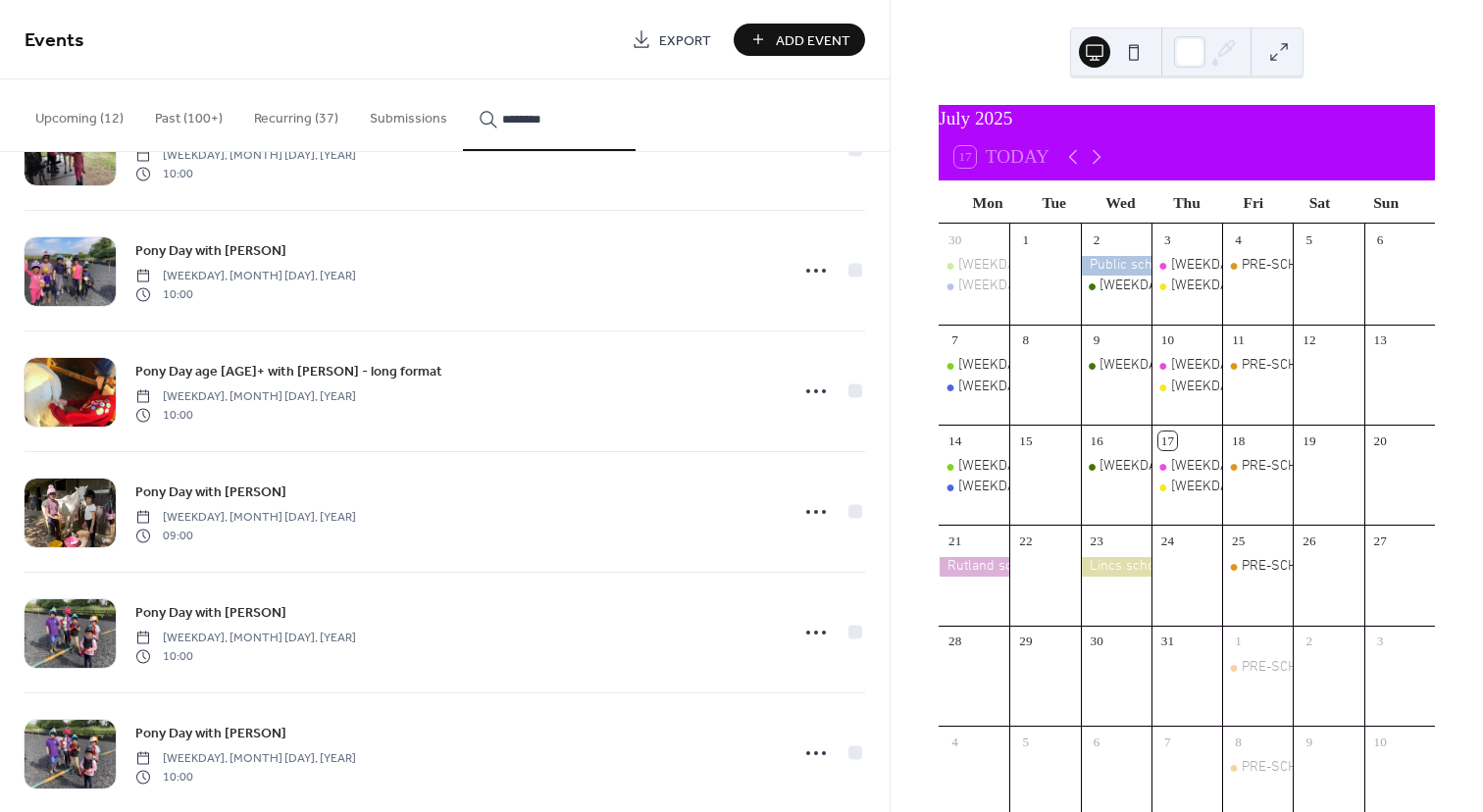 type on "********" 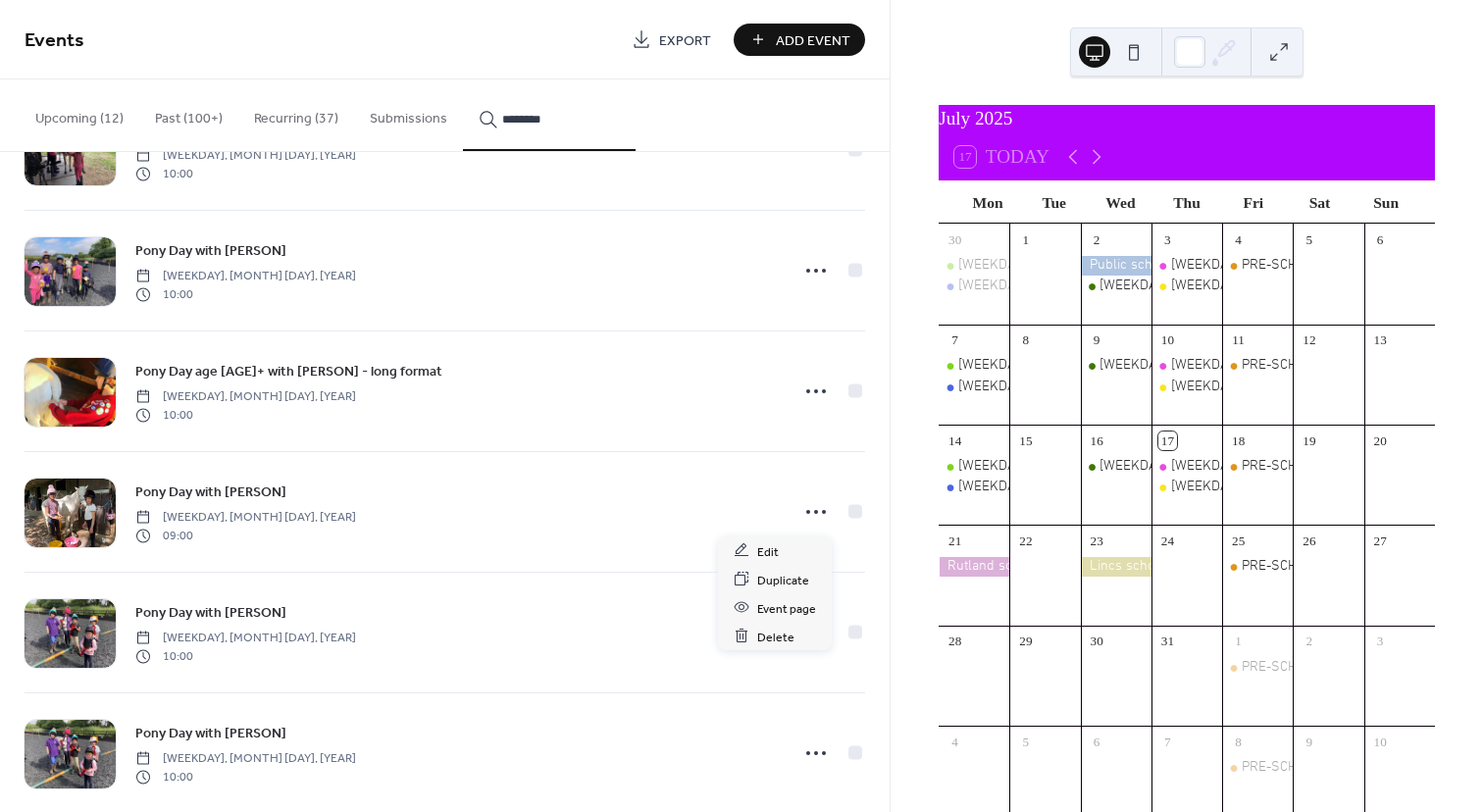 click 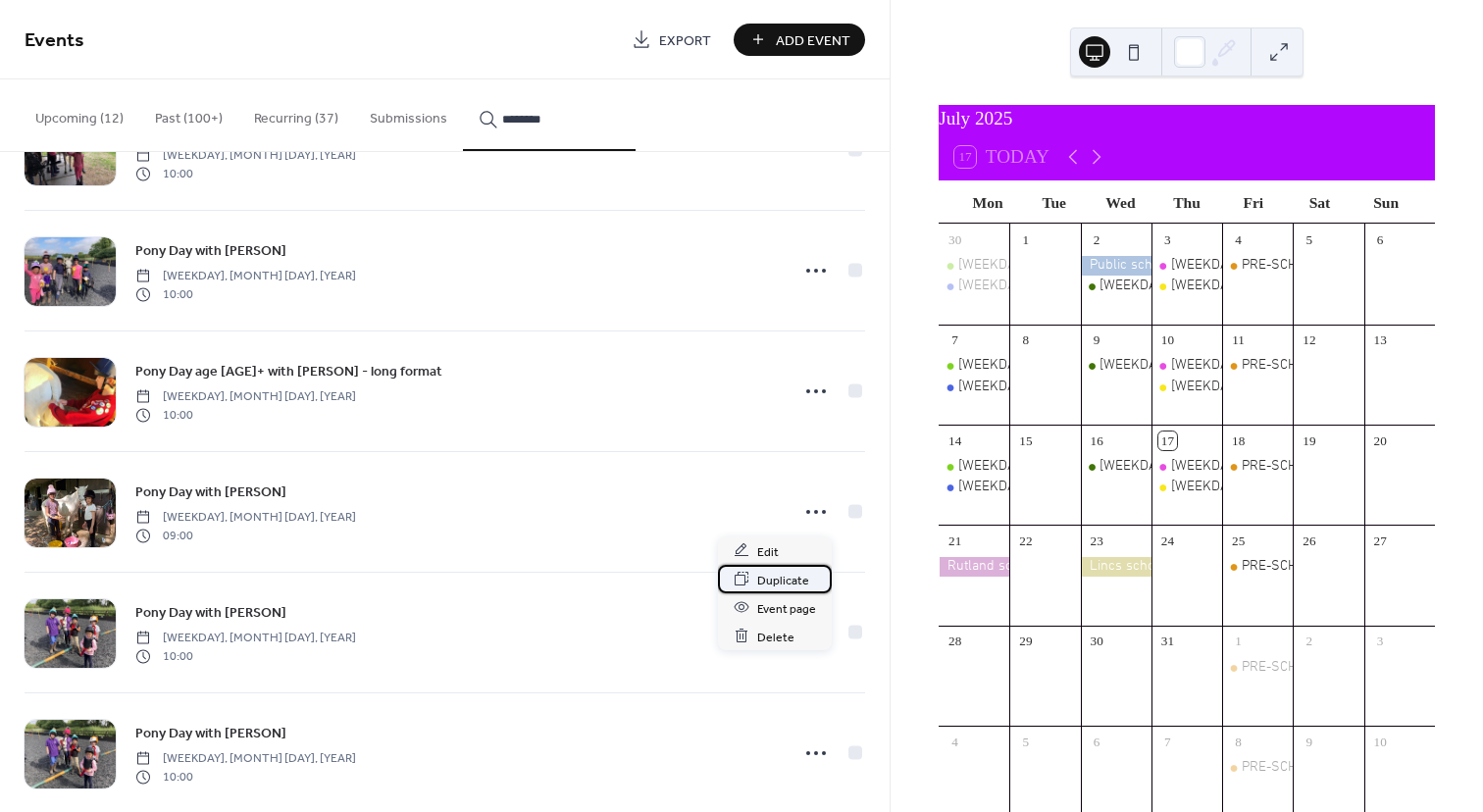 click on "Duplicate" at bounding box center (783, 580) 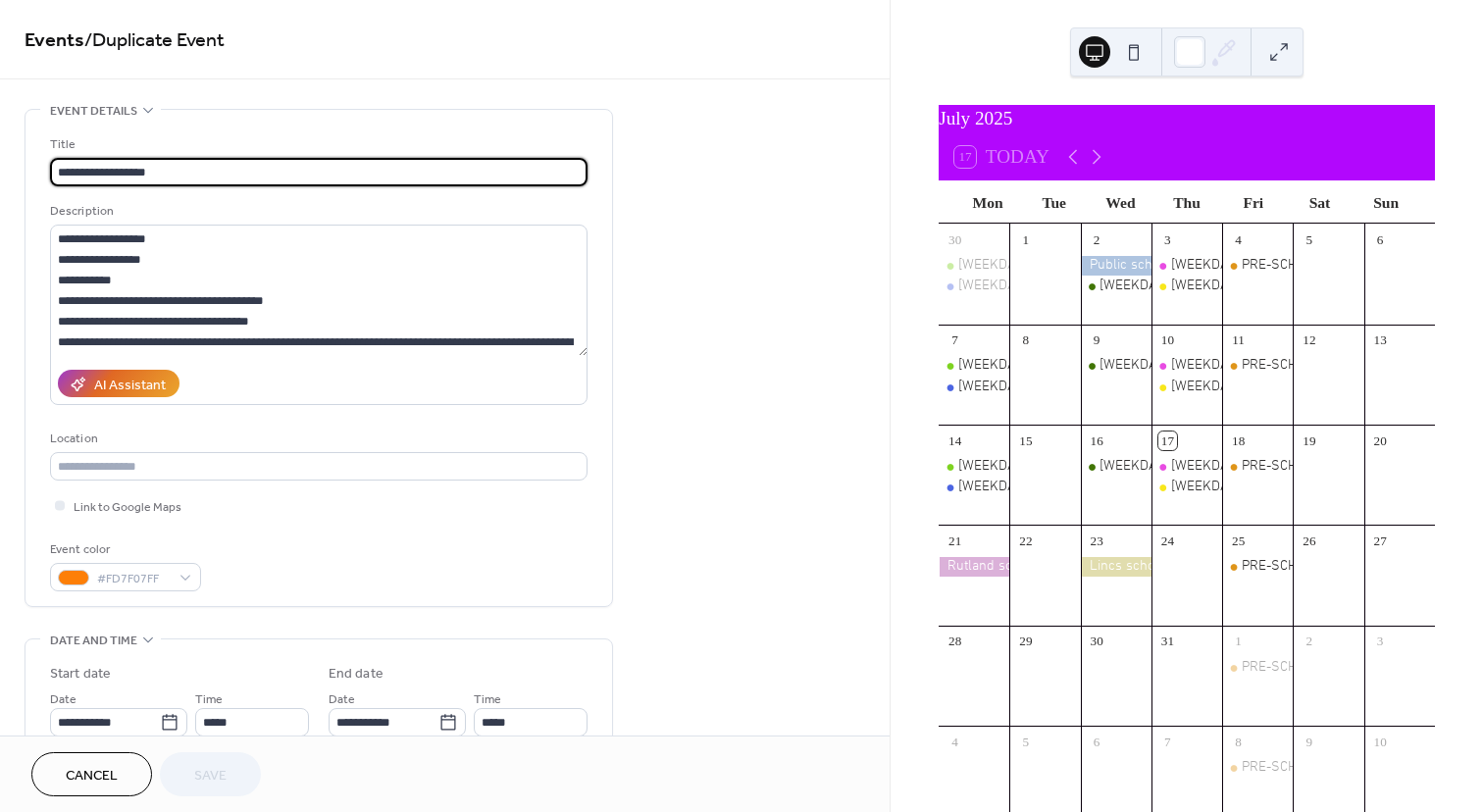 click on "**********" at bounding box center (319, 172) 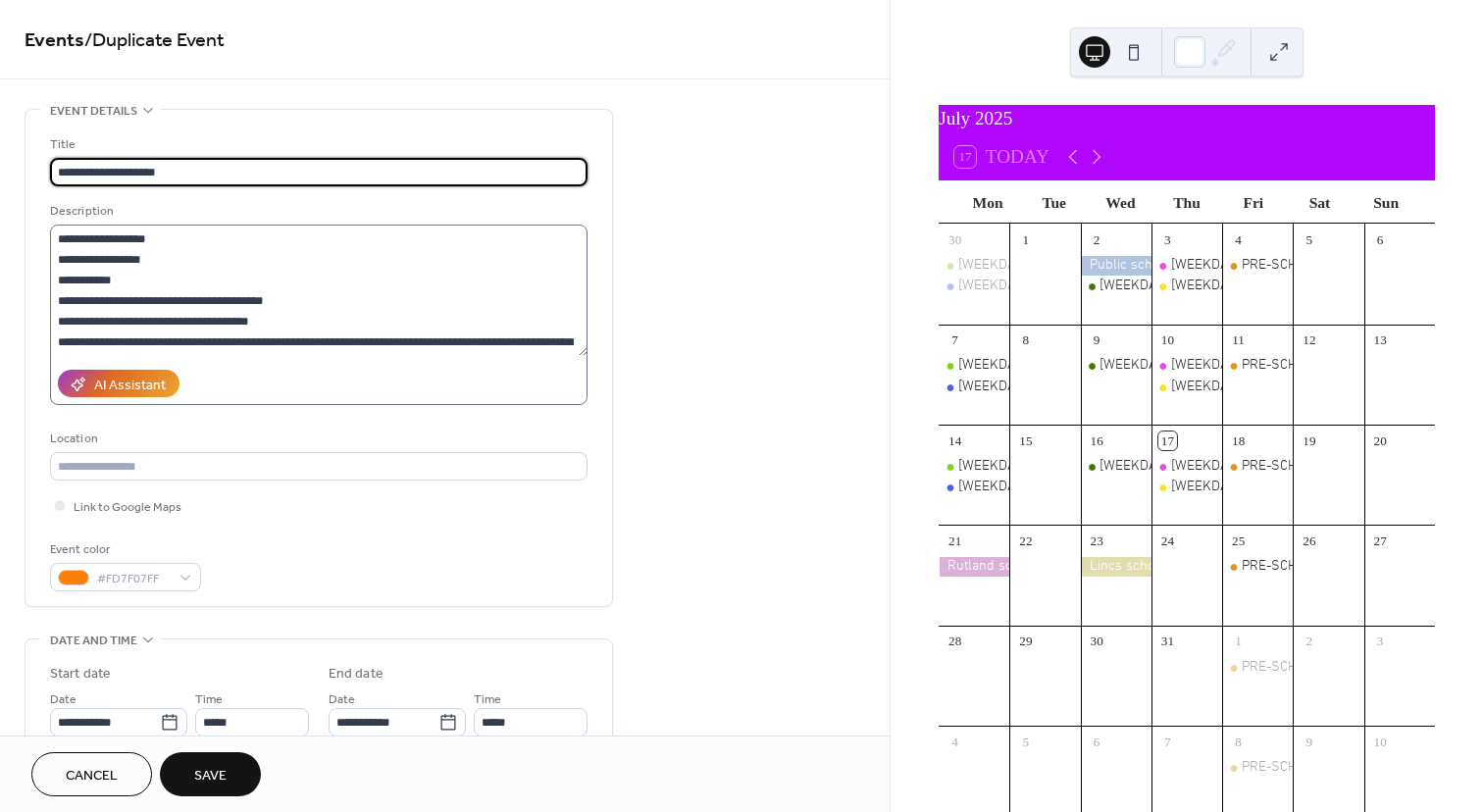 type on "**********" 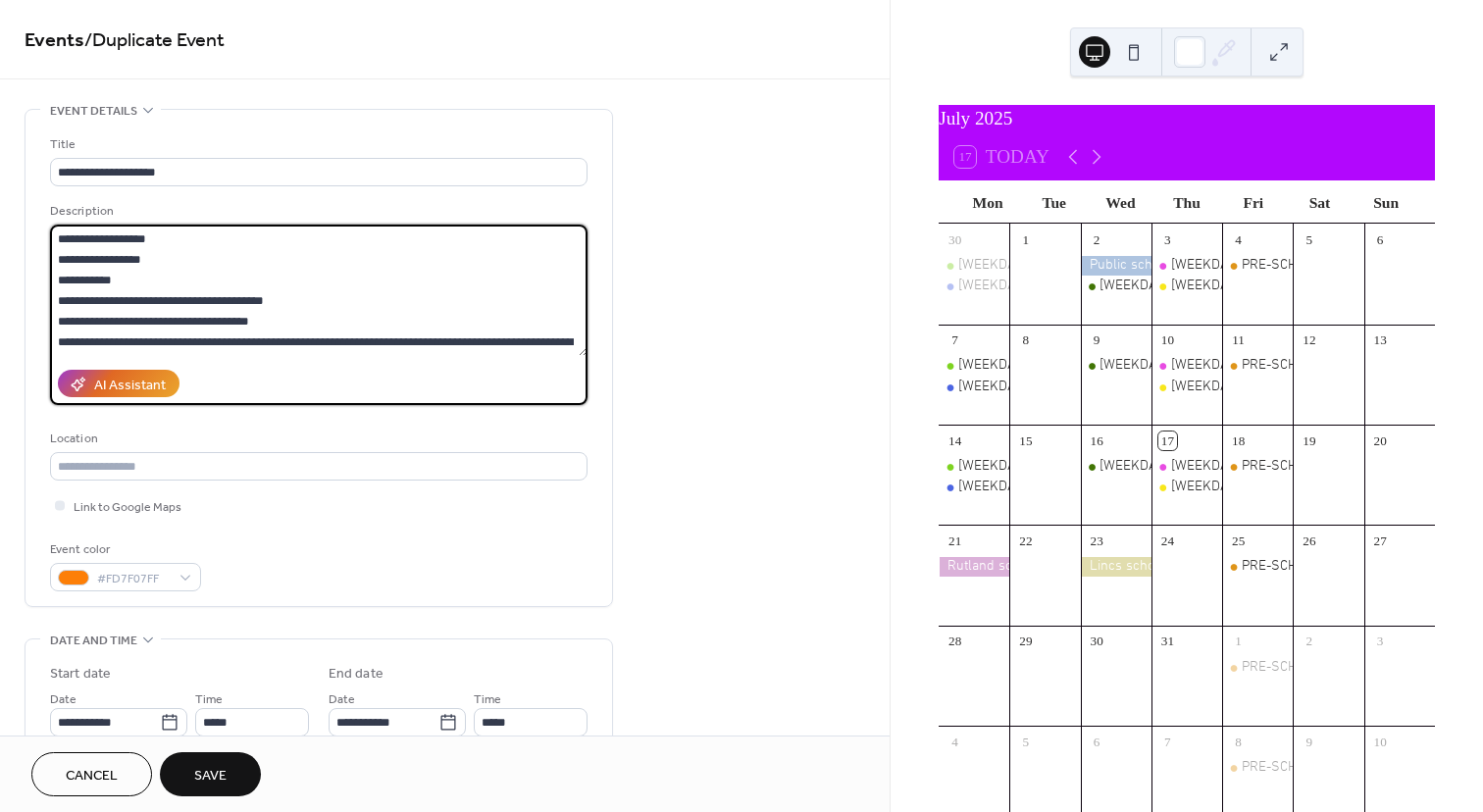 drag, startPoint x: 153, startPoint y: 256, endPoint x: 100, endPoint y: 257, distance: 53.00943 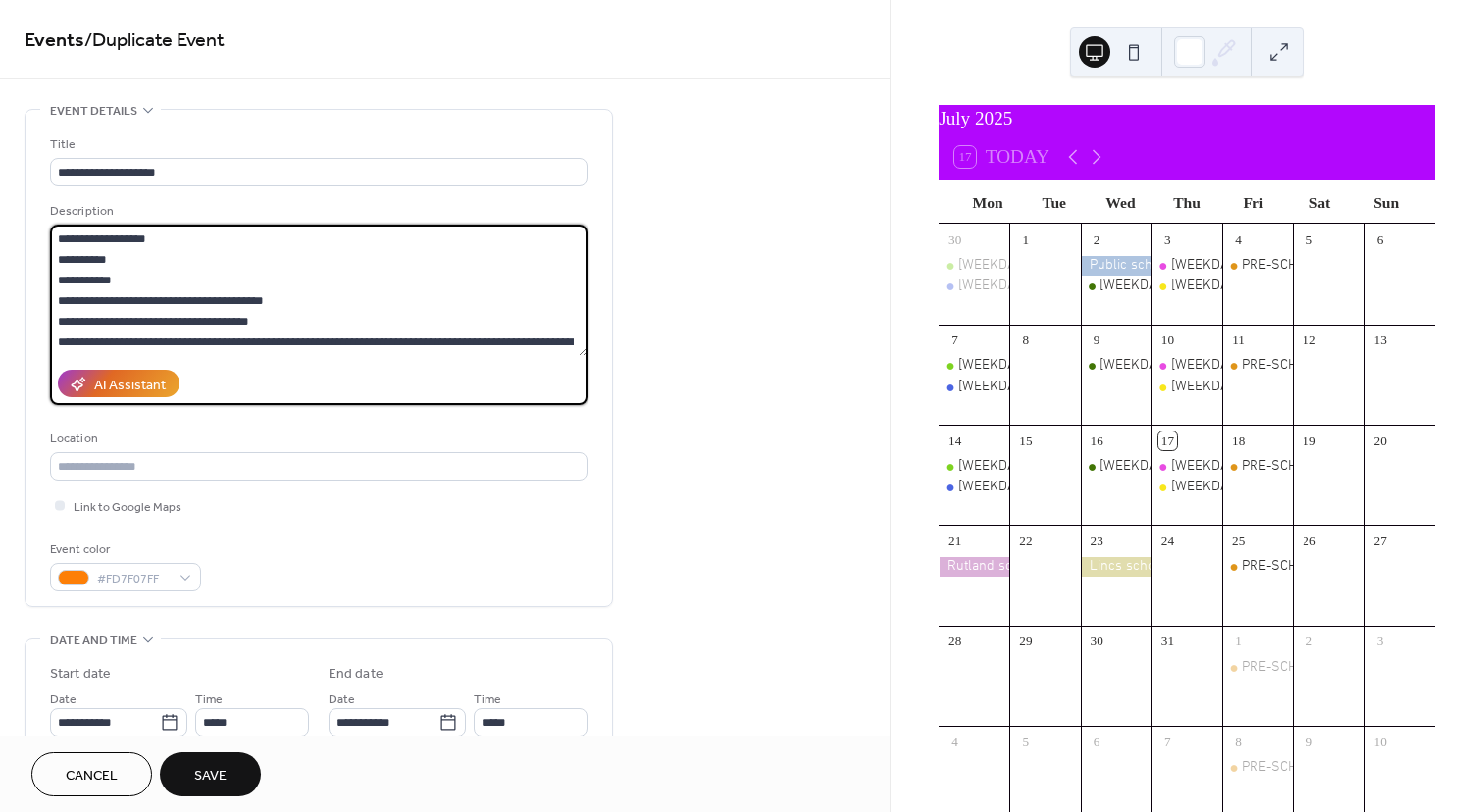 click on "**********" at bounding box center [319, 290] 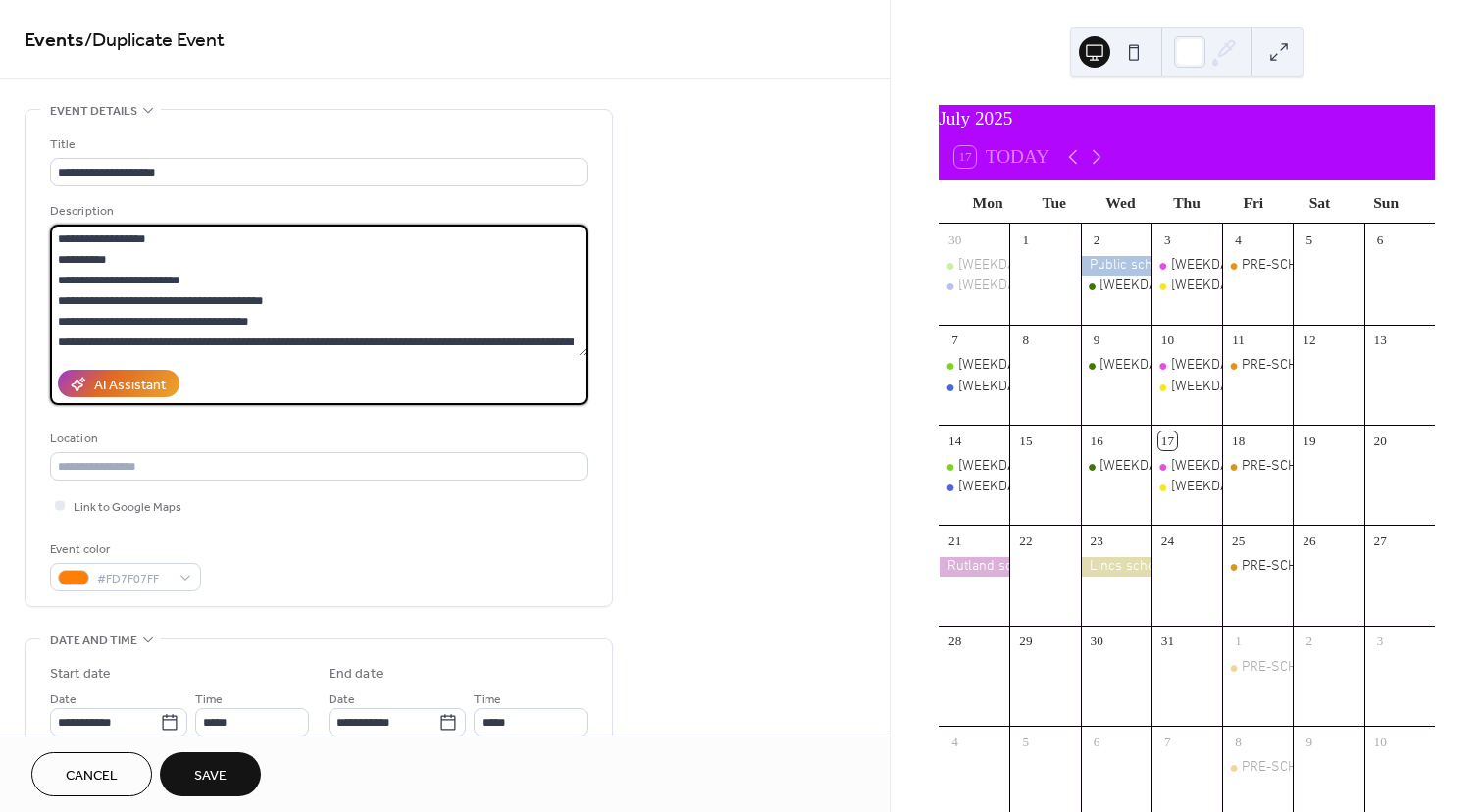 drag, startPoint x: 206, startPoint y: 279, endPoint x: 154, endPoint y: 279, distance: 52 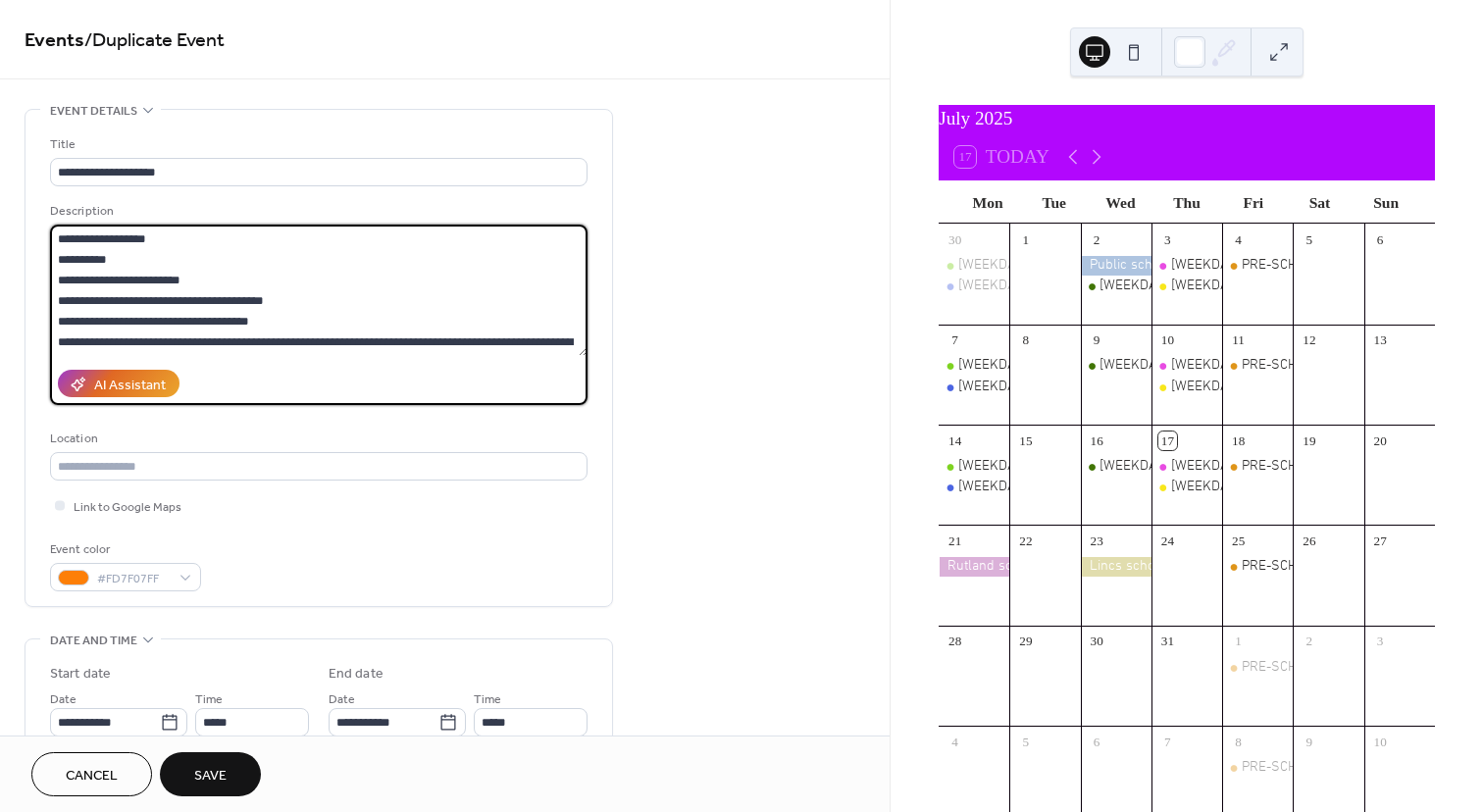 click on "**********" at bounding box center (319, 290) 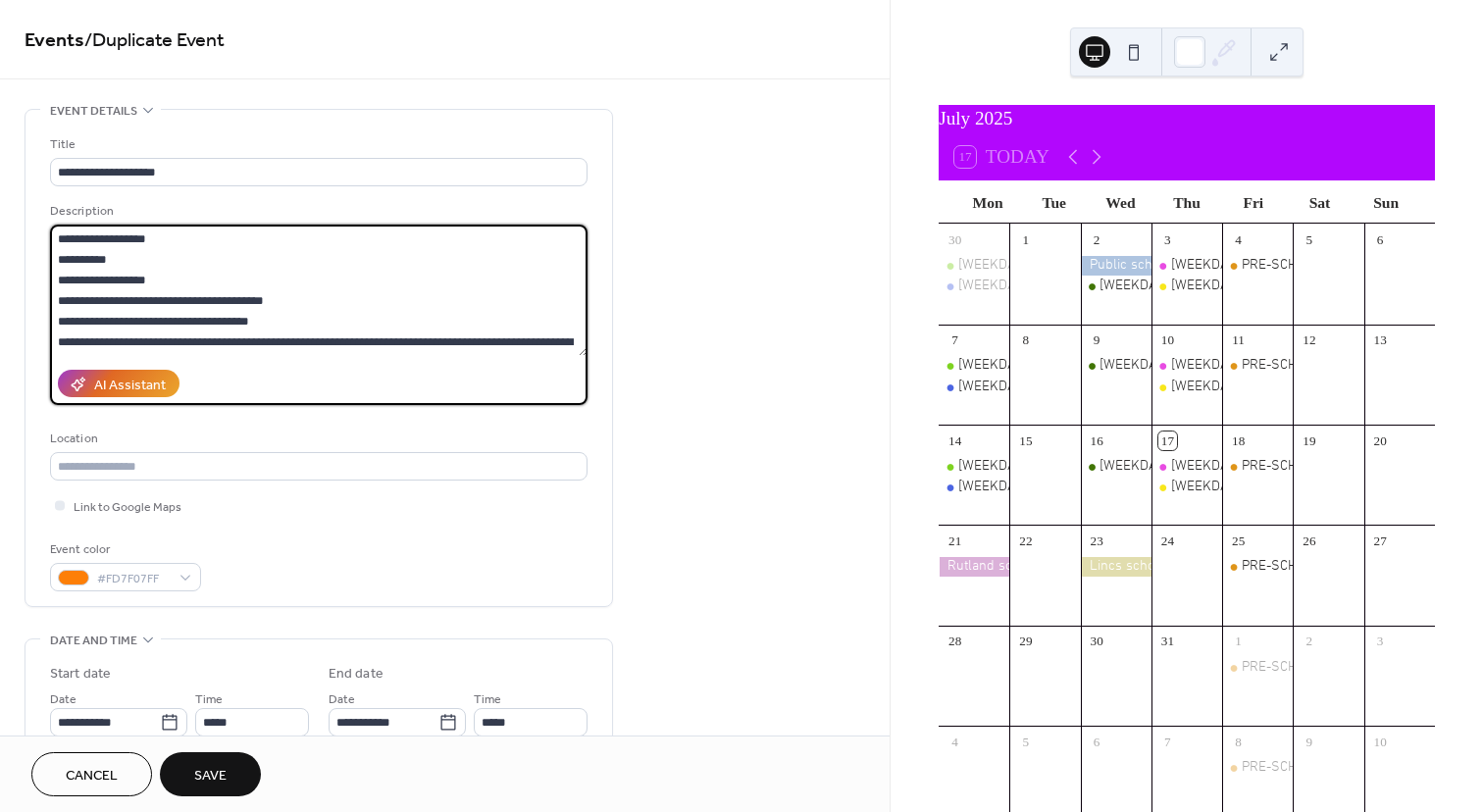 click on "**********" at bounding box center (319, 290) 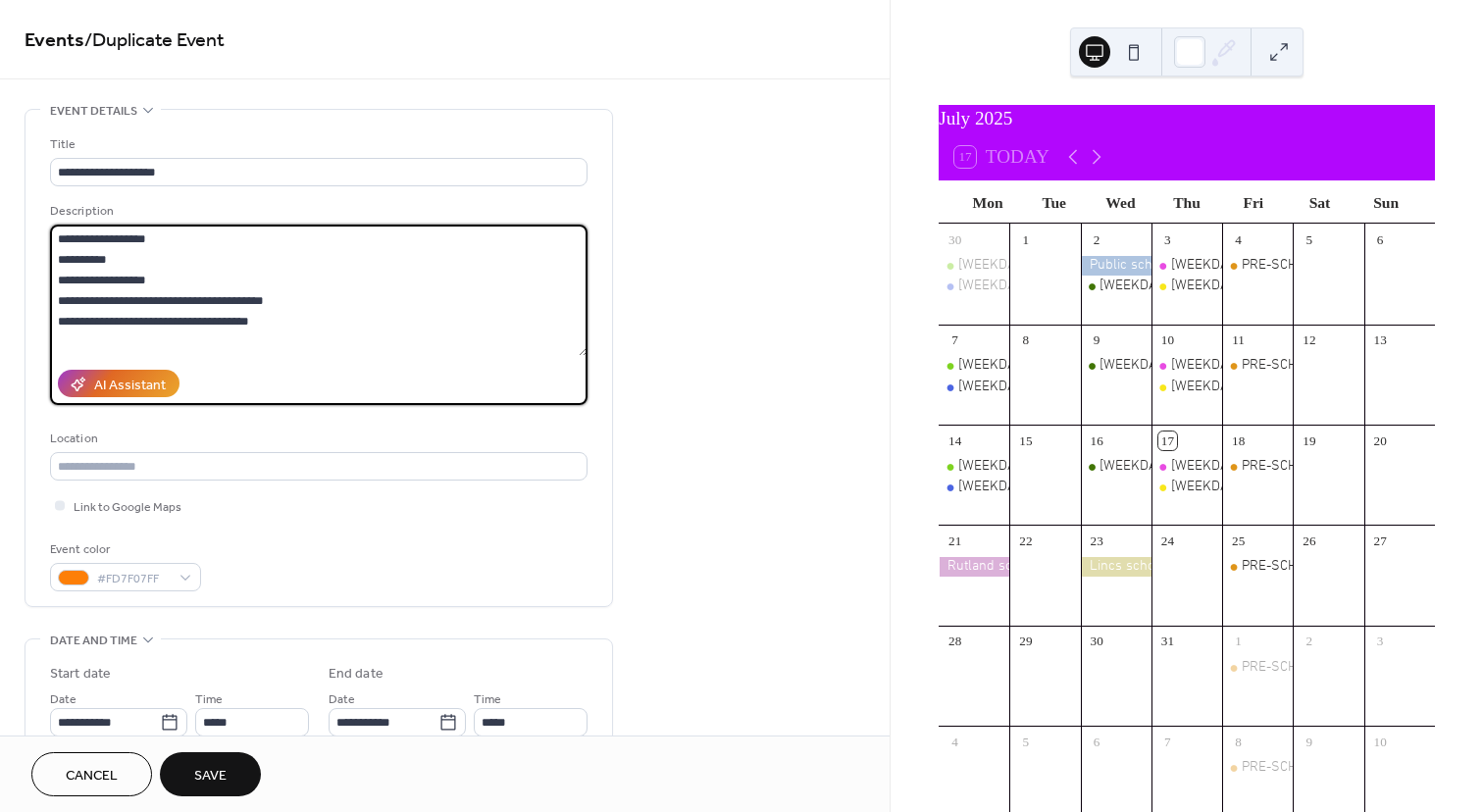 scroll, scrollTop: 18, scrollLeft: 0, axis: vertical 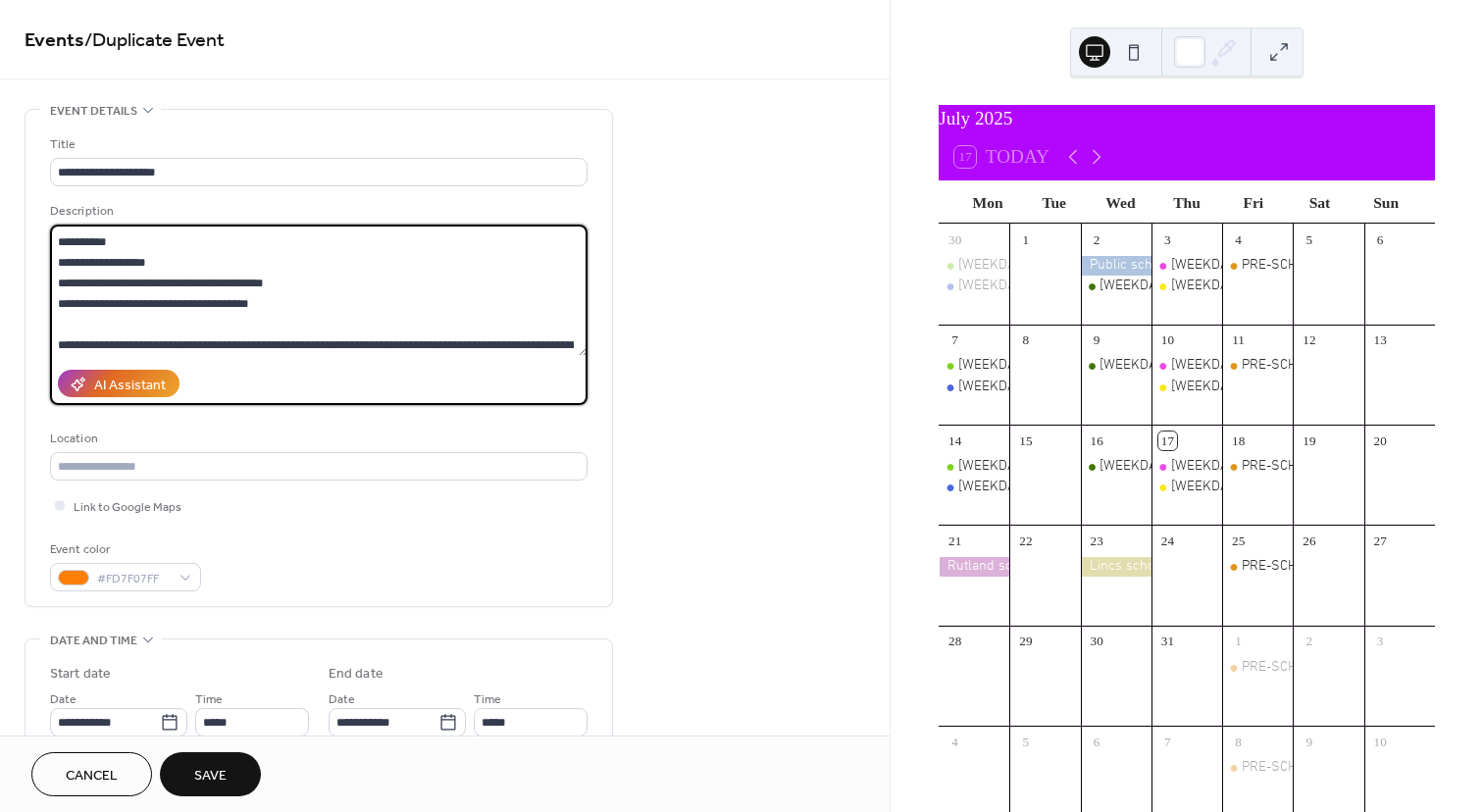click on "**********" at bounding box center [319, 290] 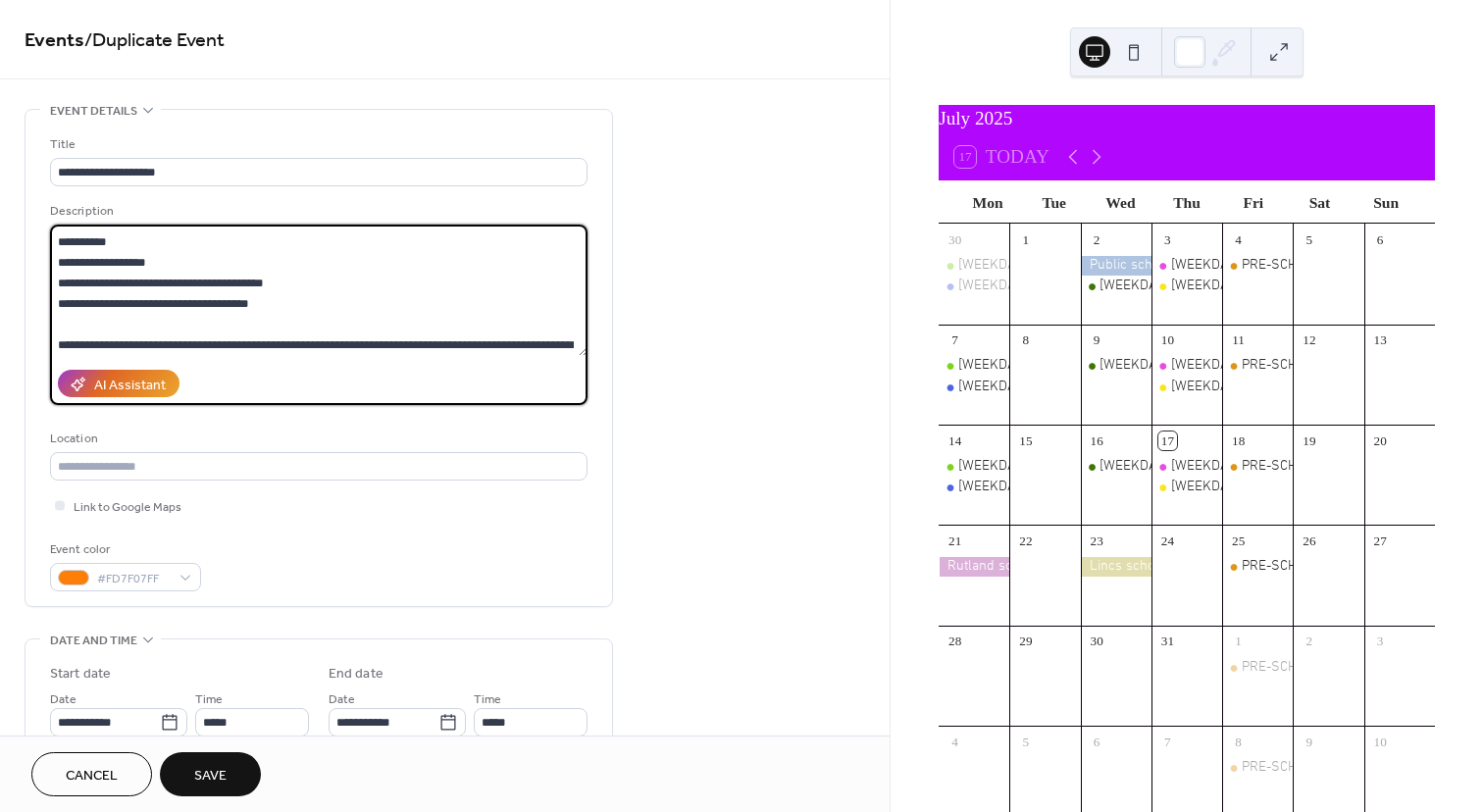 paste on "**********" 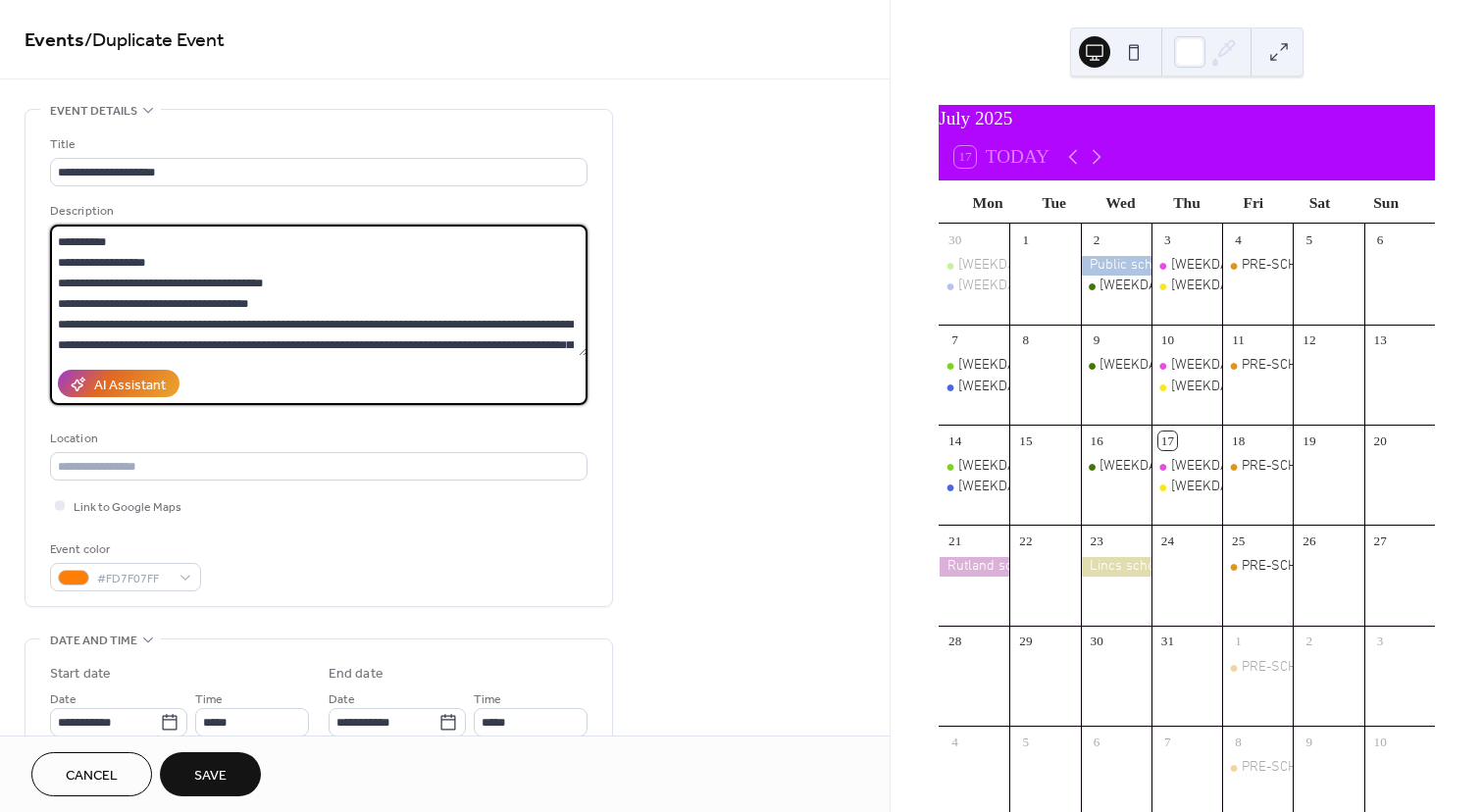 scroll, scrollTop: 38, scrollLeft: 0, axis: vertical 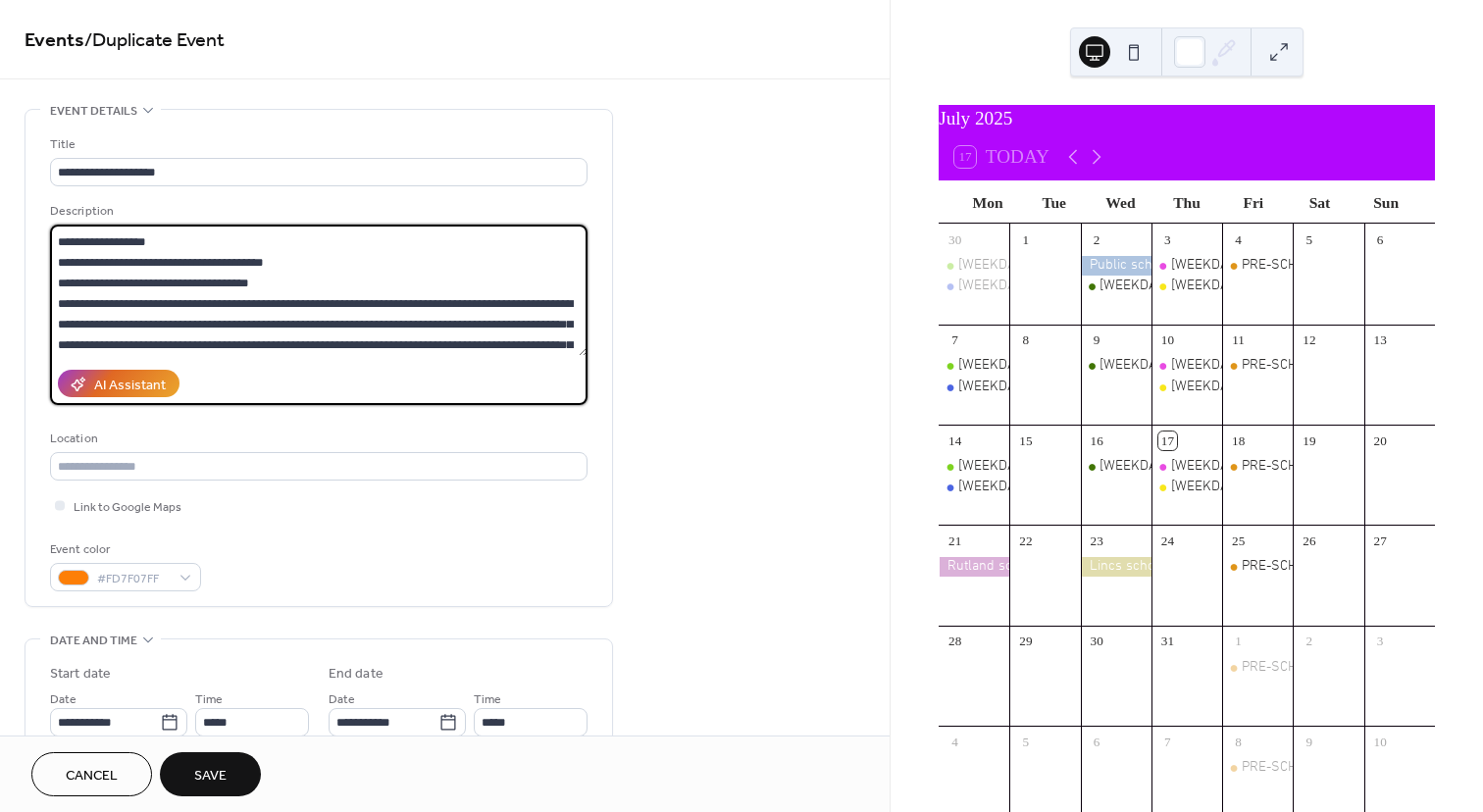 drag, startPoint x: 277, startPoint y: 261, endPoint x: 57, endPoint y: 253, distance: 220.1454 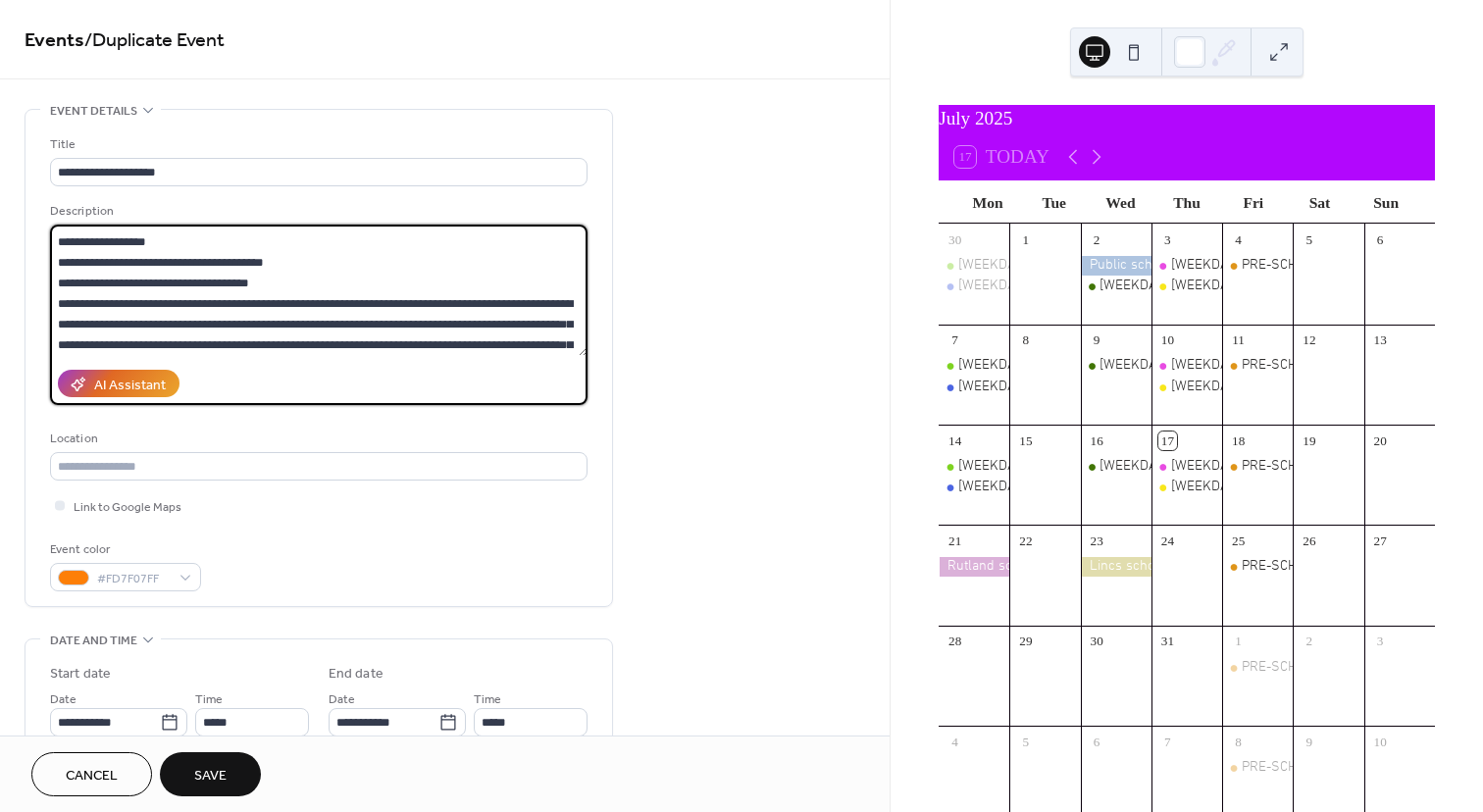click on "**********" at bounding box center [319, 290] 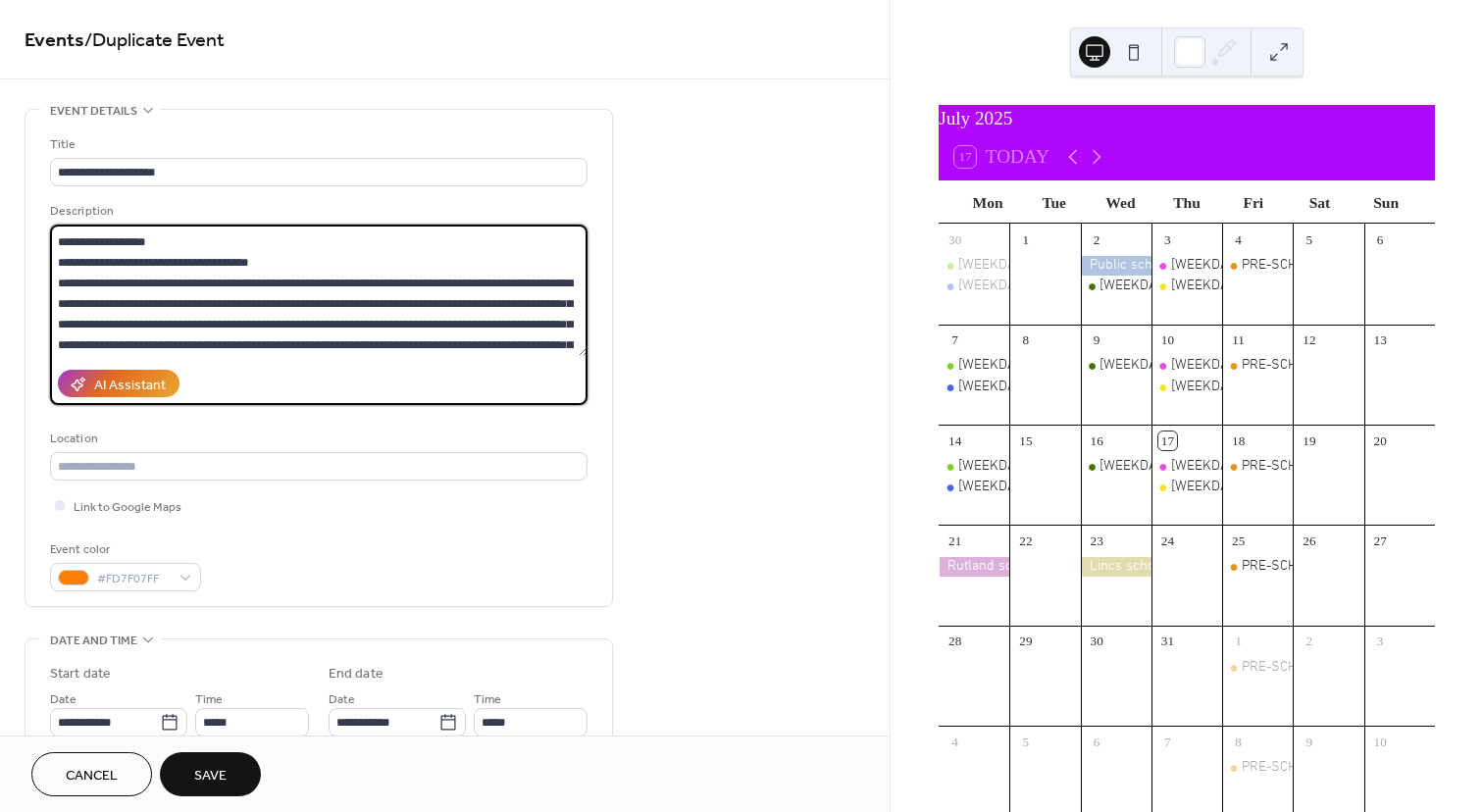 click on "**********" at bounding box center [319, 290] 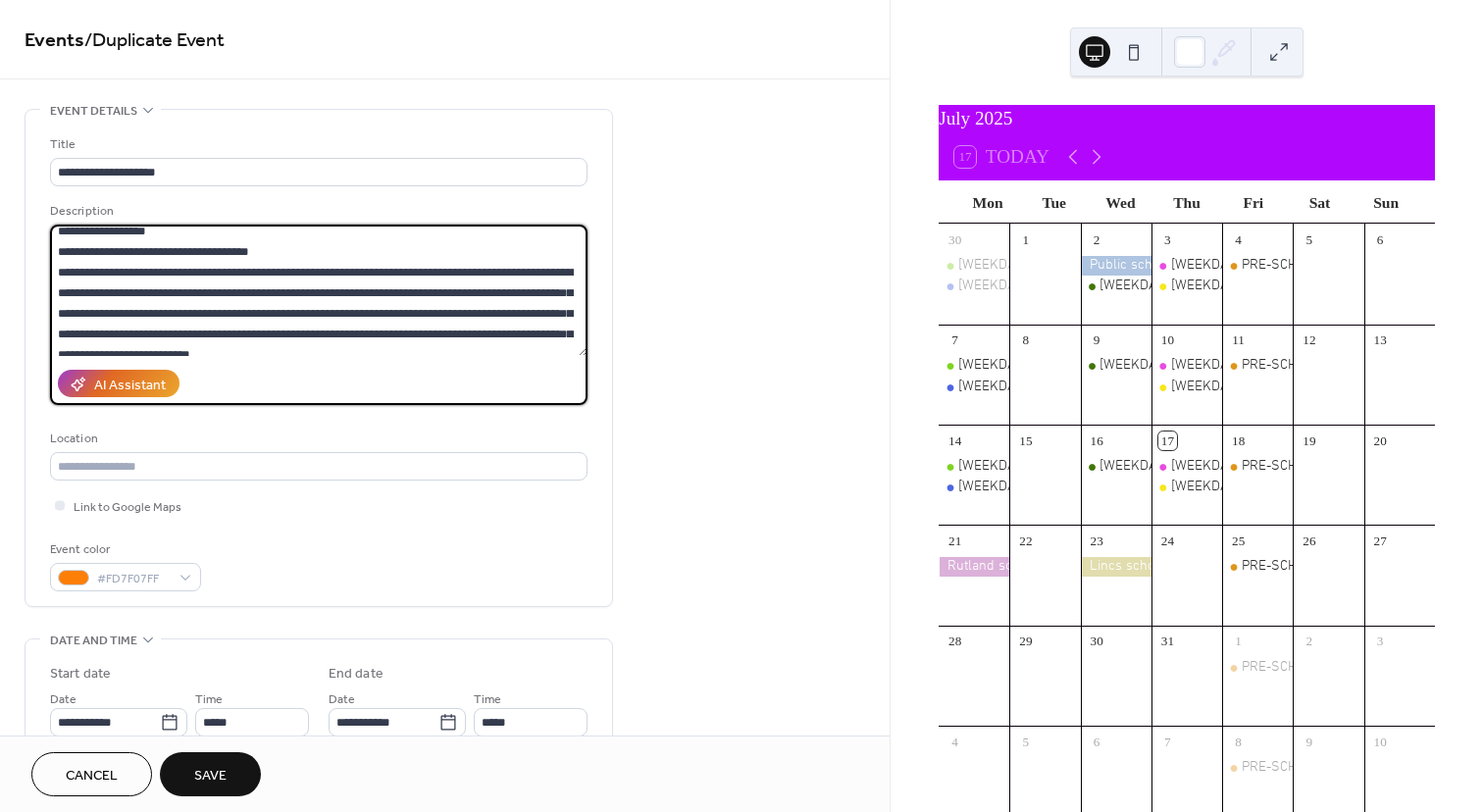 scroll, scrollTop: 62, scrollLeft: 0, axis: vertical 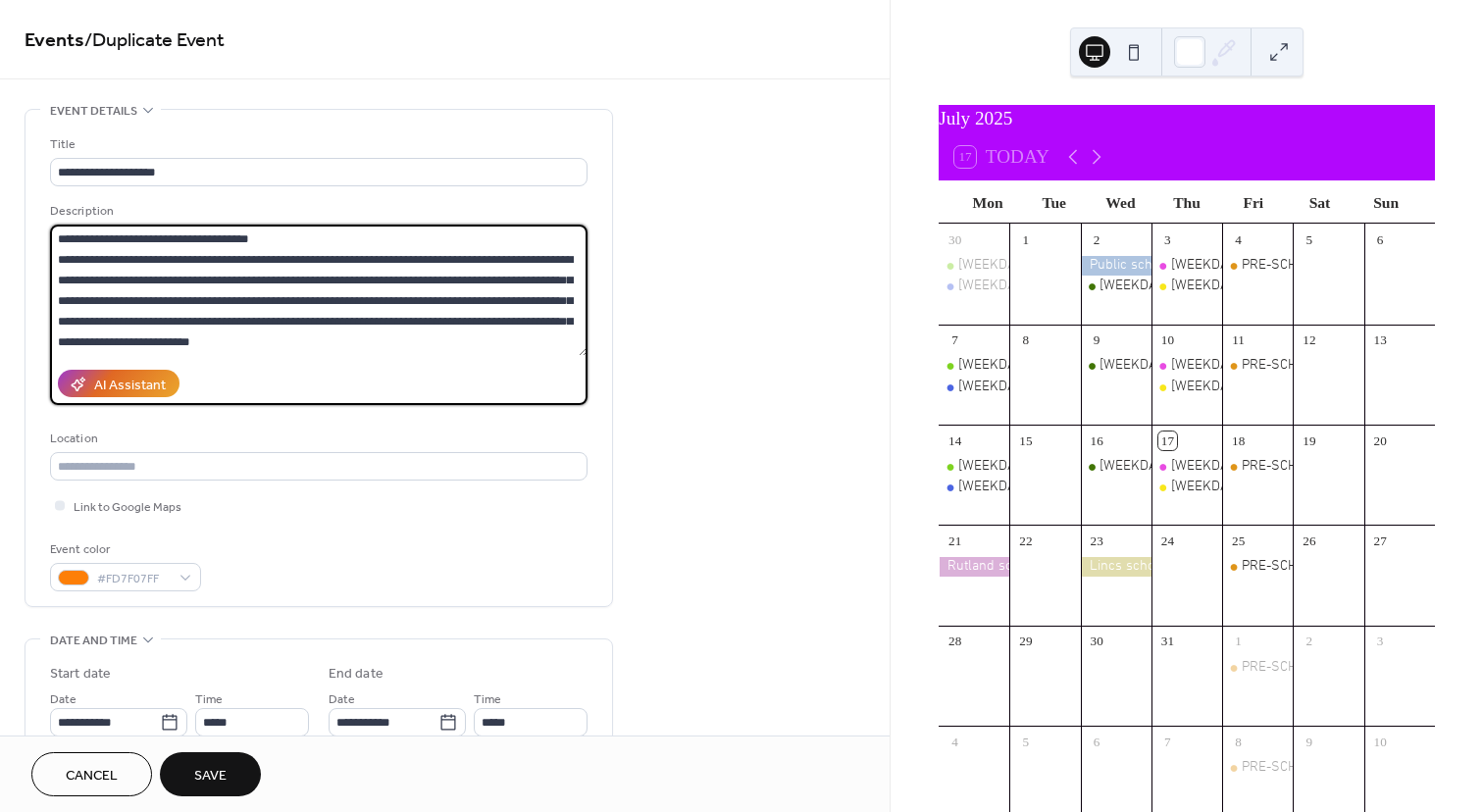 click on "**********" at bounding box center [319, 290] 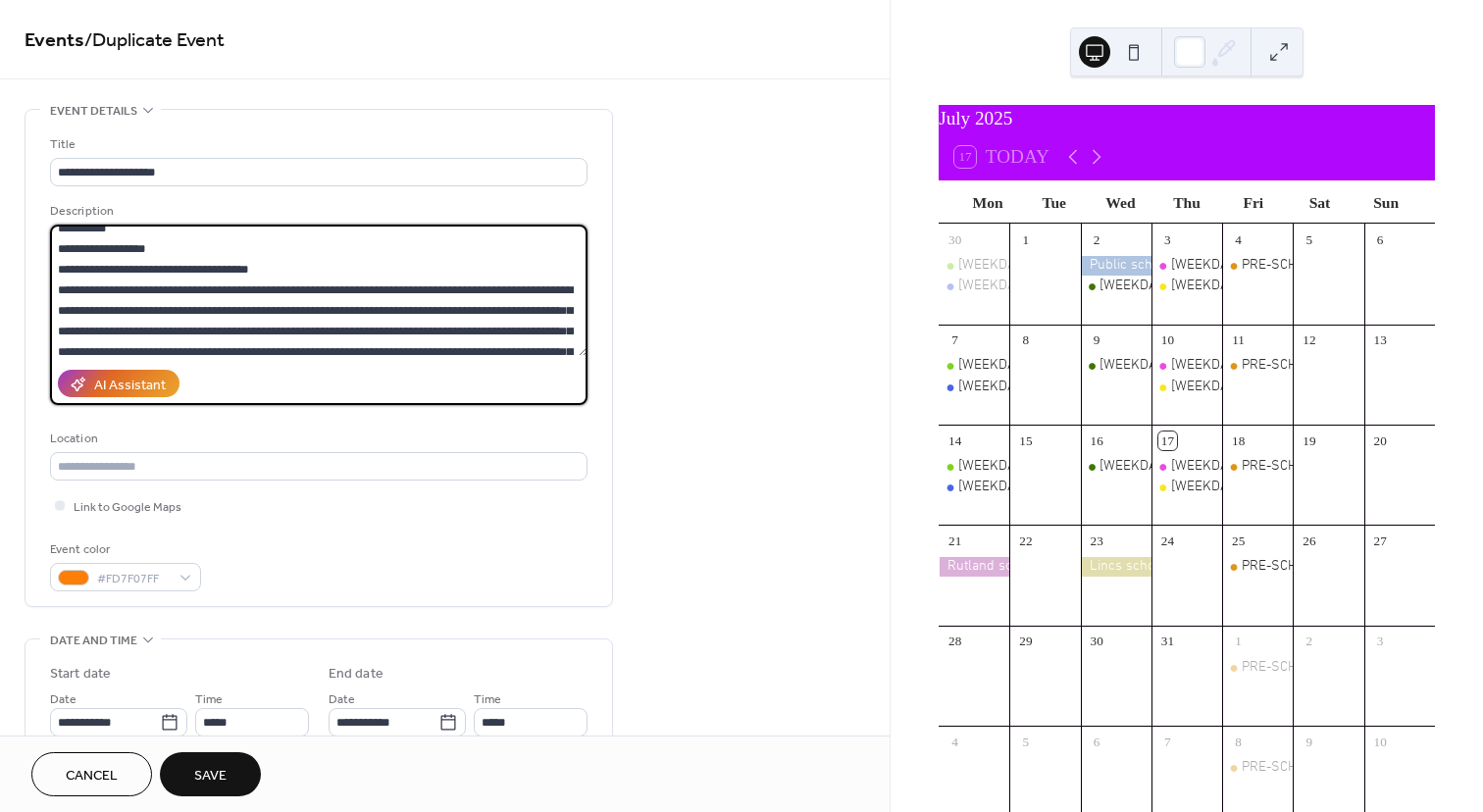 scroll, scrollTop: 0, scrollLeft: 0, axis: both 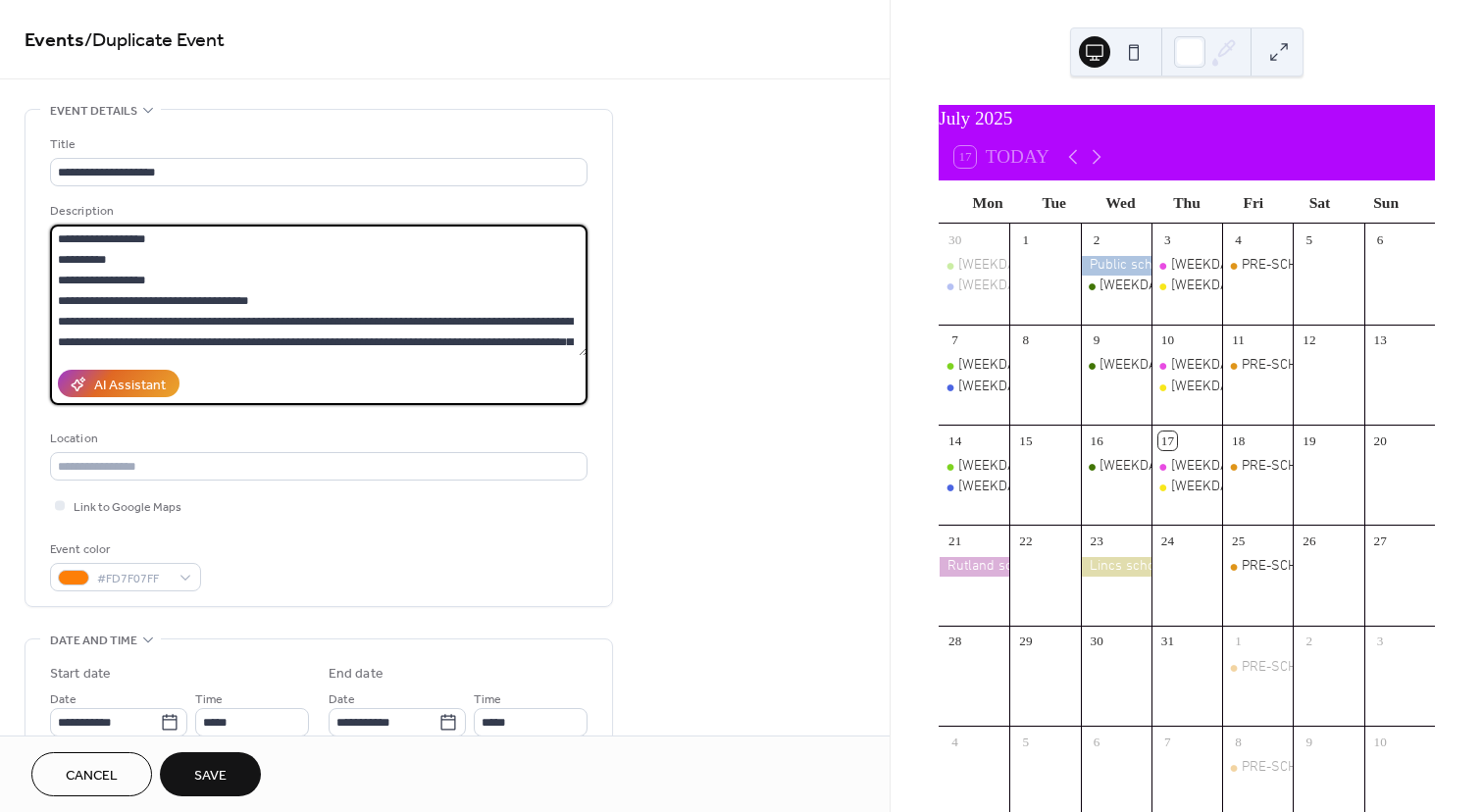 click on "**********" at bounding box center (319, 290) 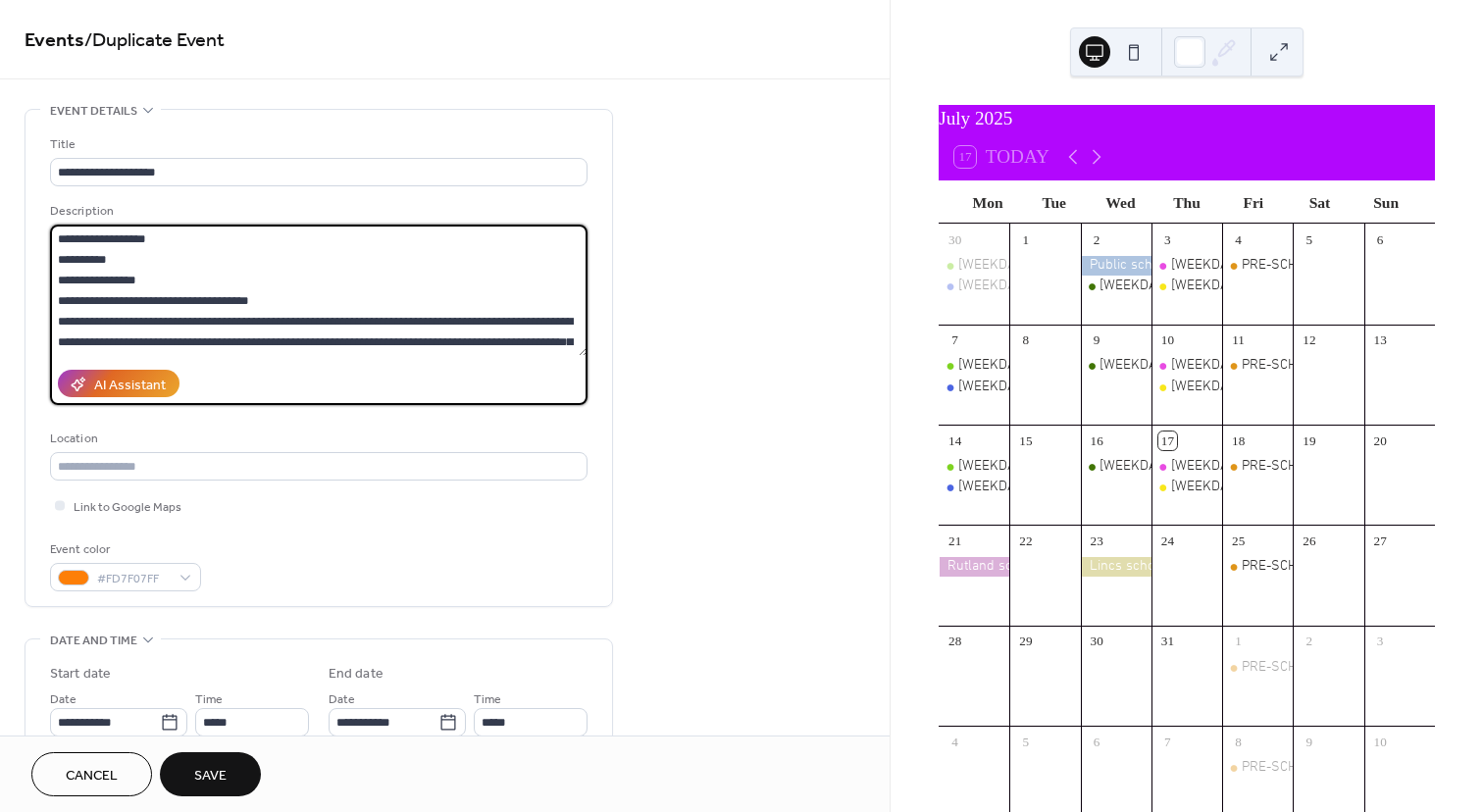 click on "**********" at bounding box center (319, 290) 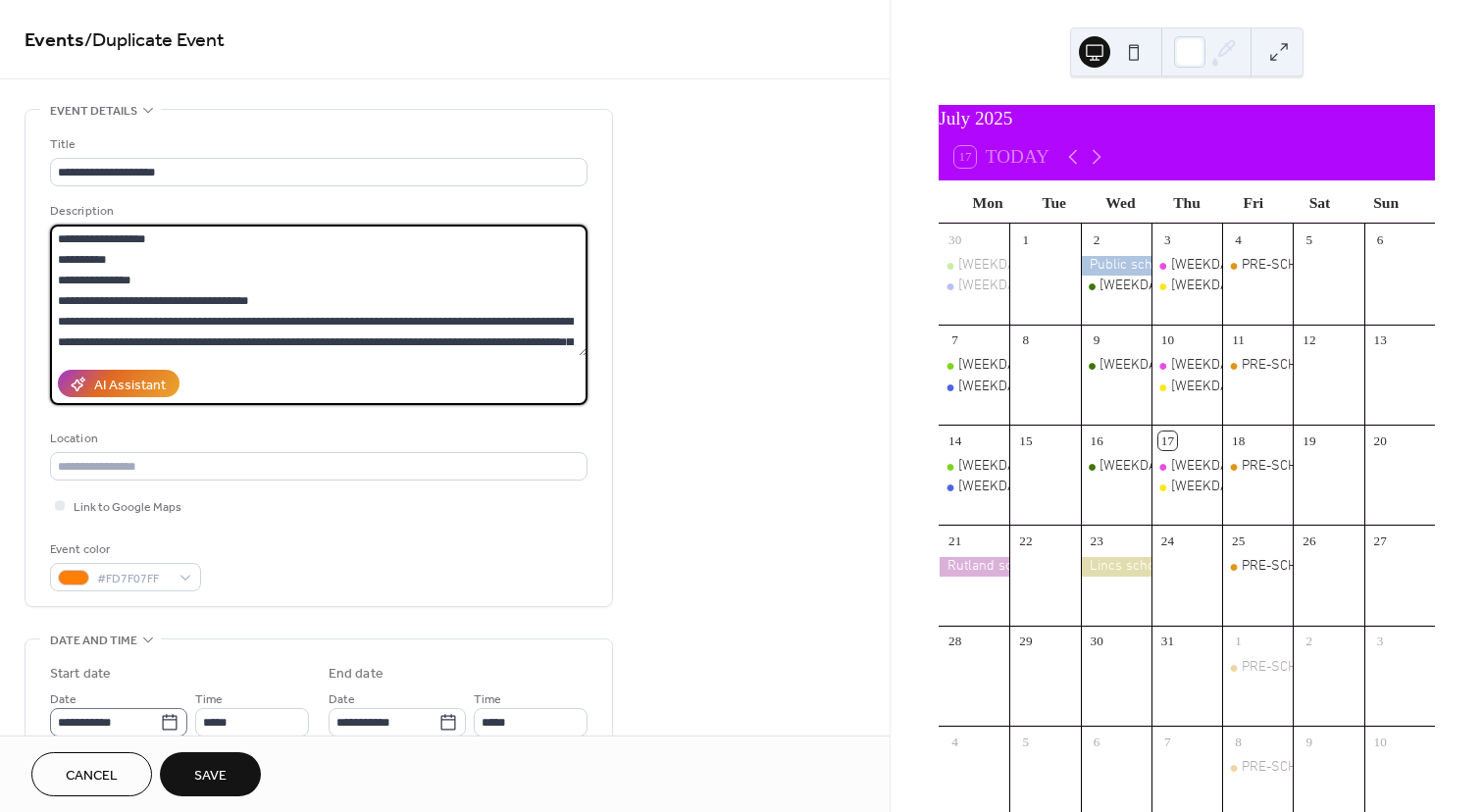 type on "**********" 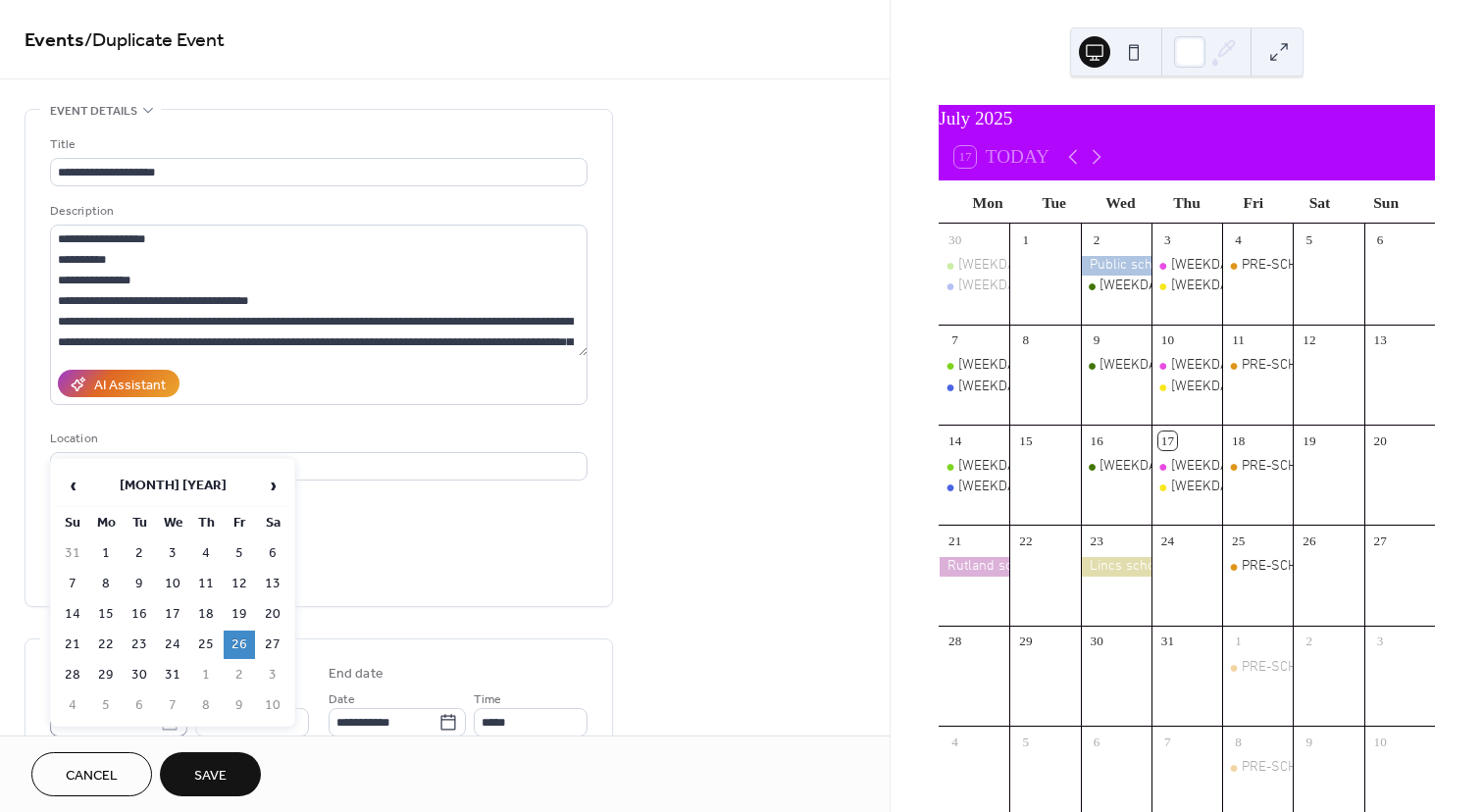 click on "**********" at bounding box center [742, 406] 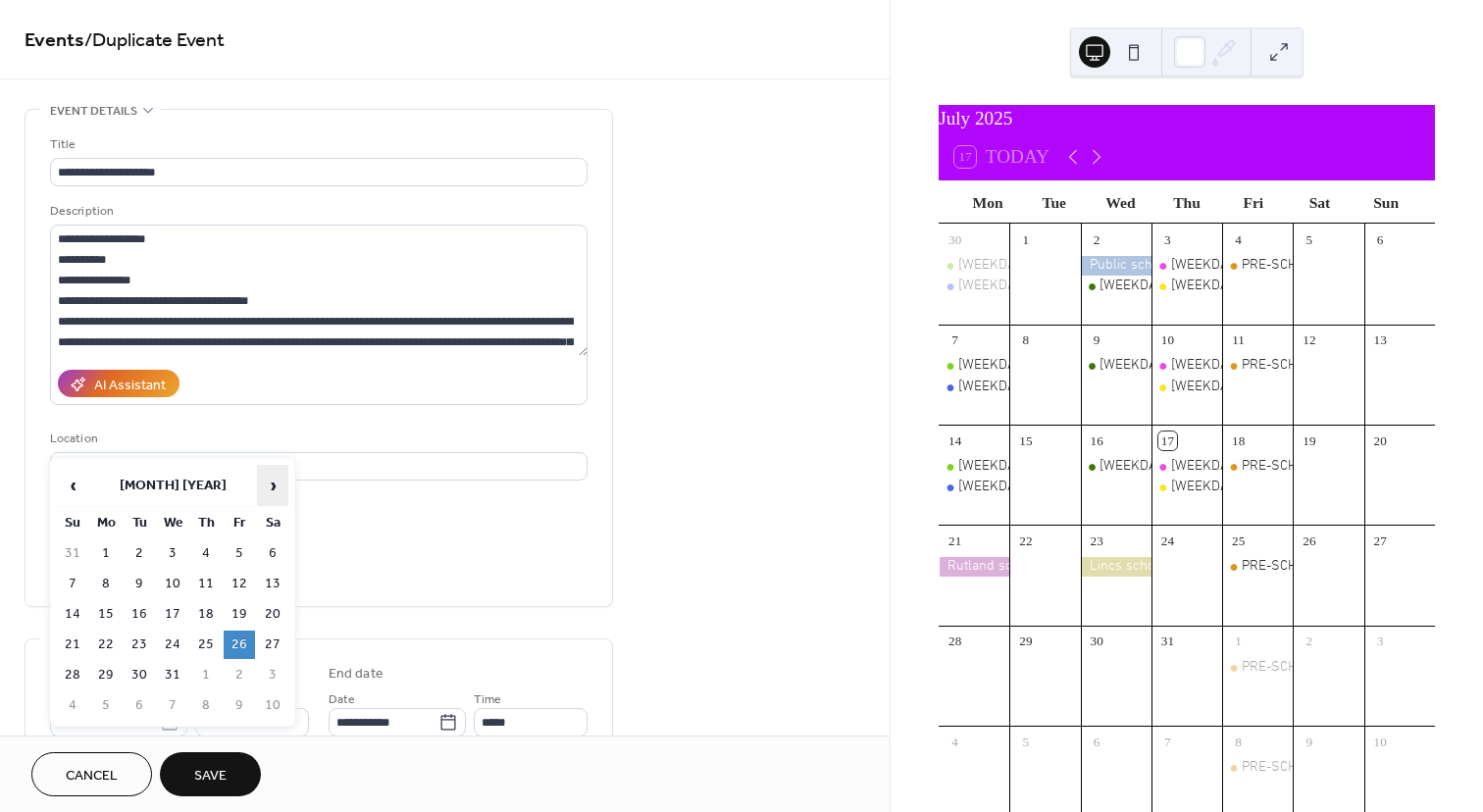 click on "›" at bounding box center [273, 485] 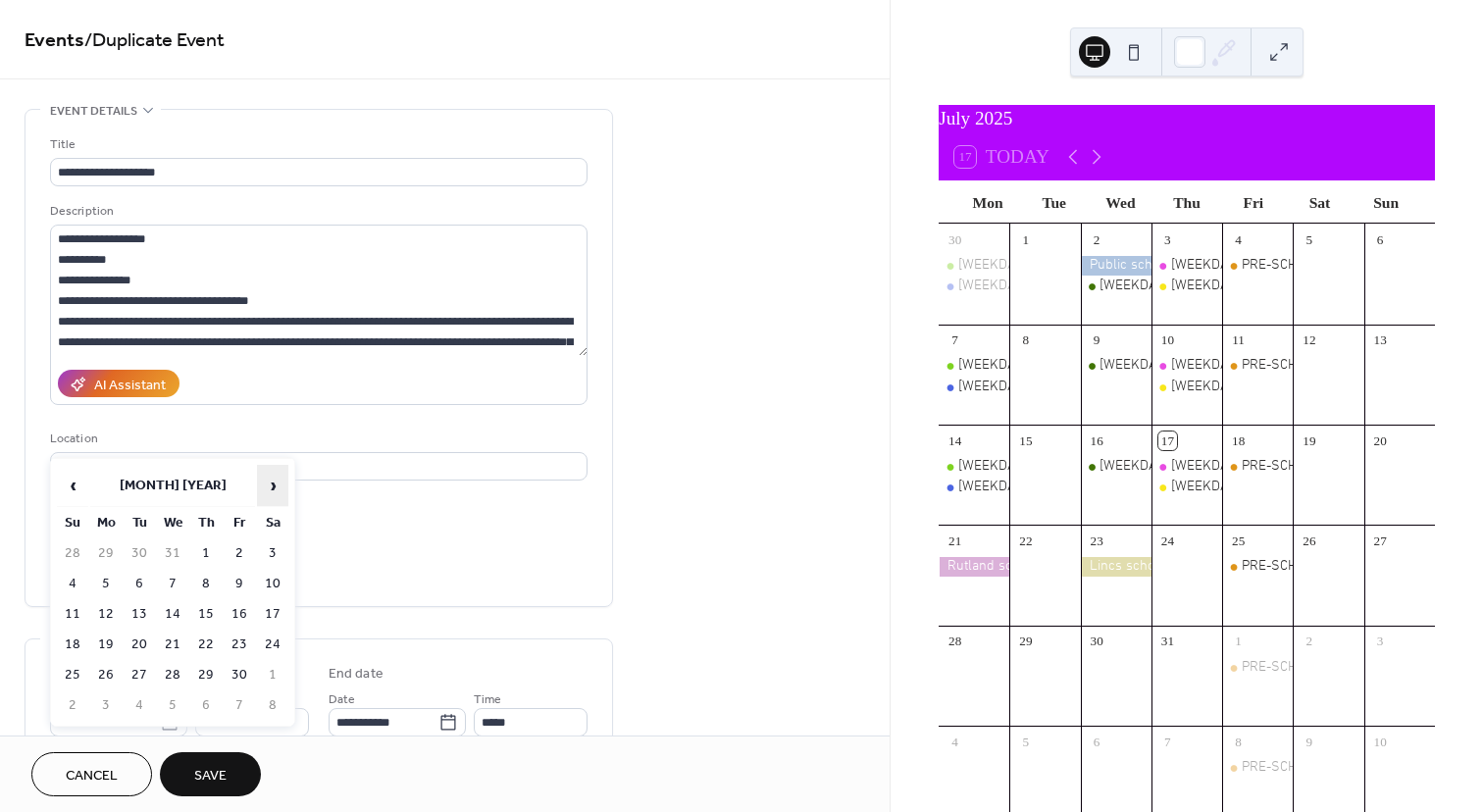 click on "›" at bounding box center (273, 485) 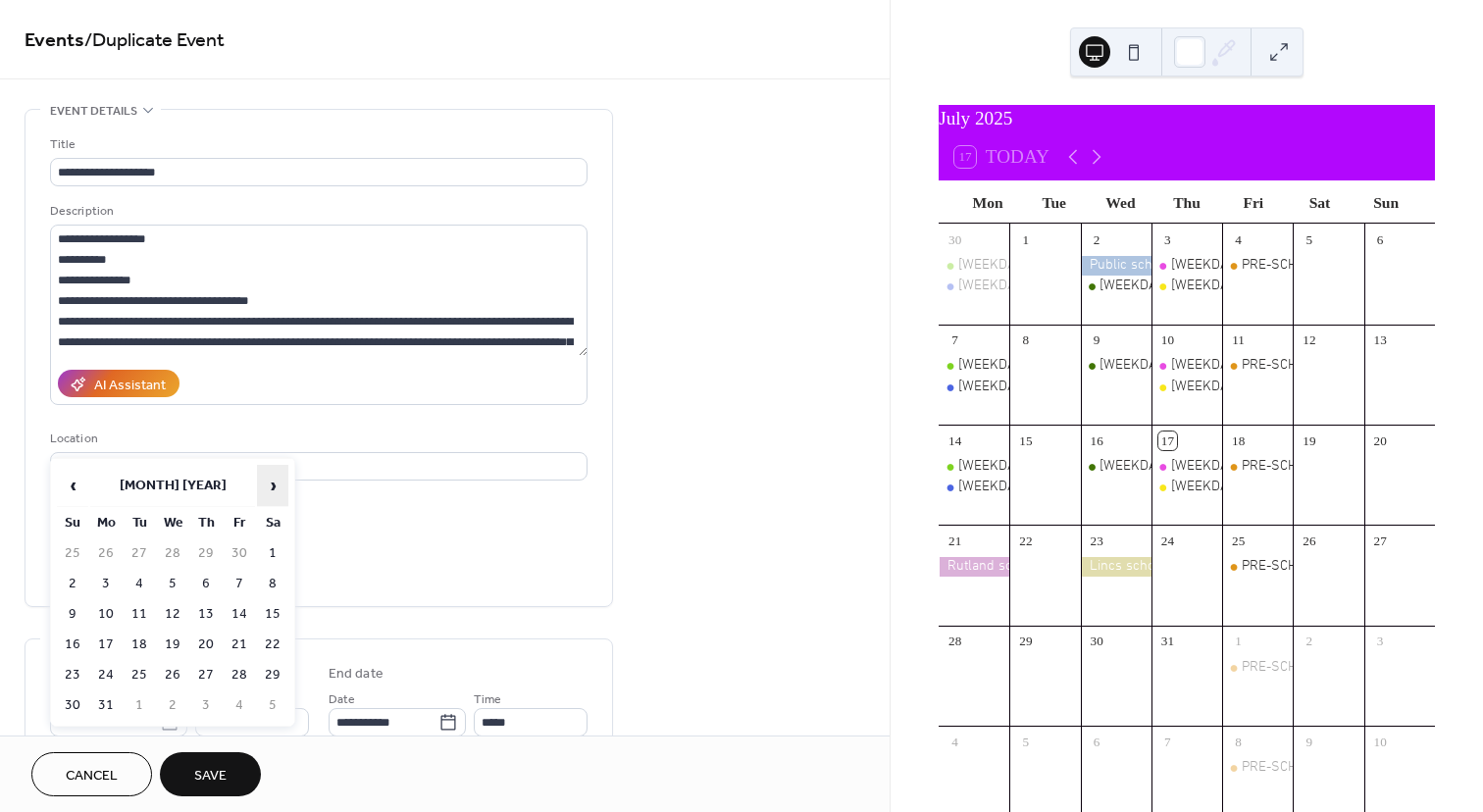 click on "›" at bounding box center (273, 485) 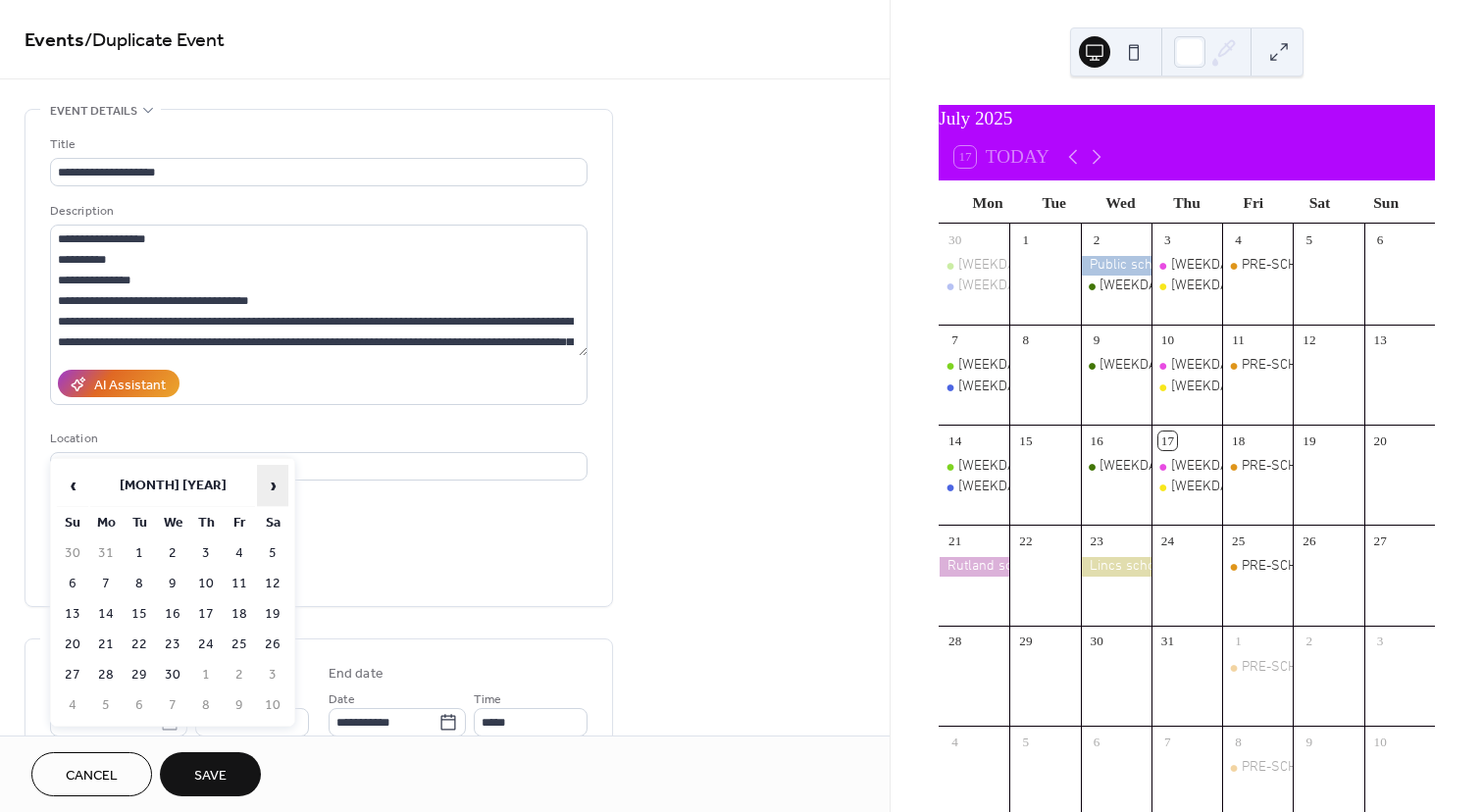 click on "›" at bounding box center (273, 485) 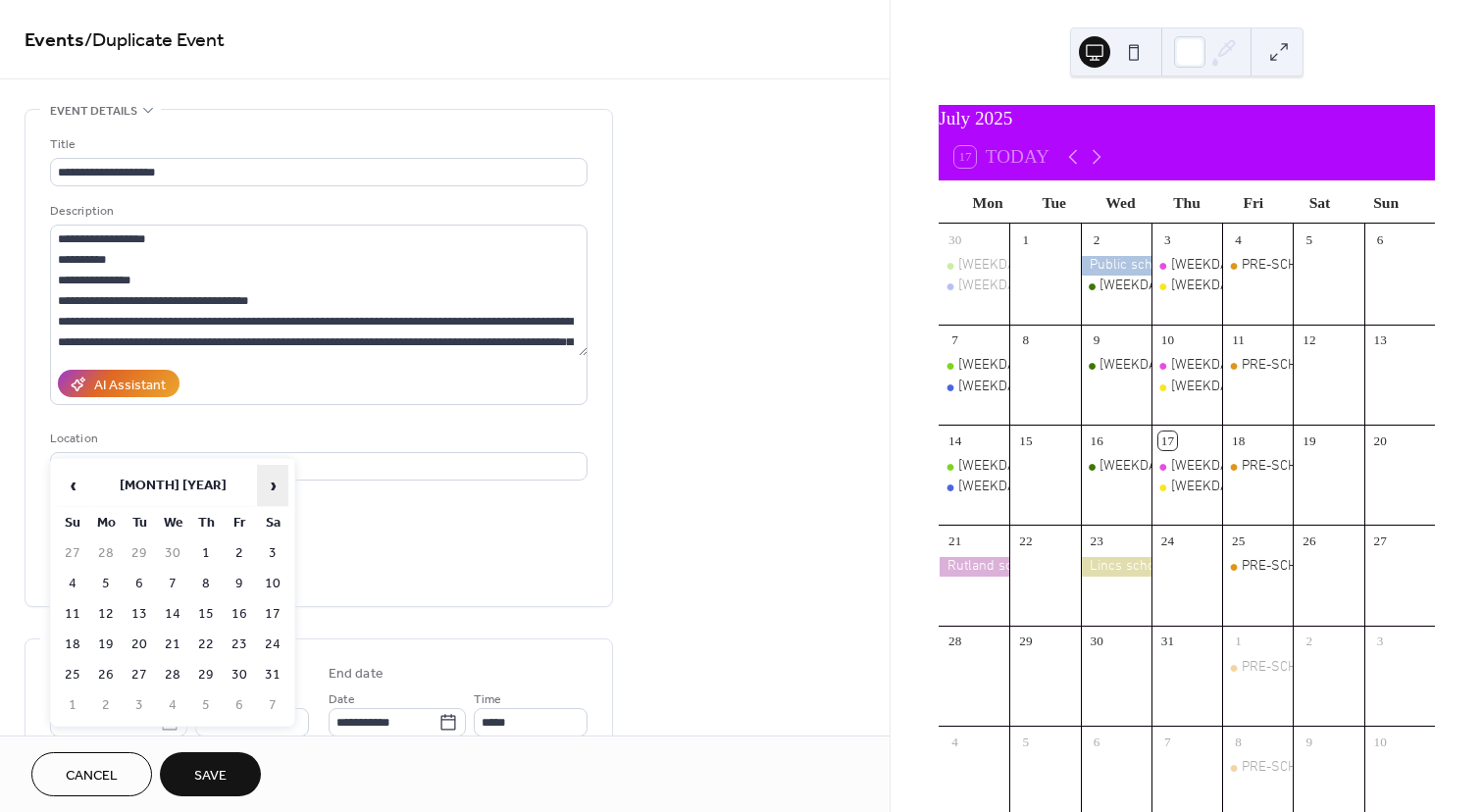 click on "›" at bounding box center [273, 485] 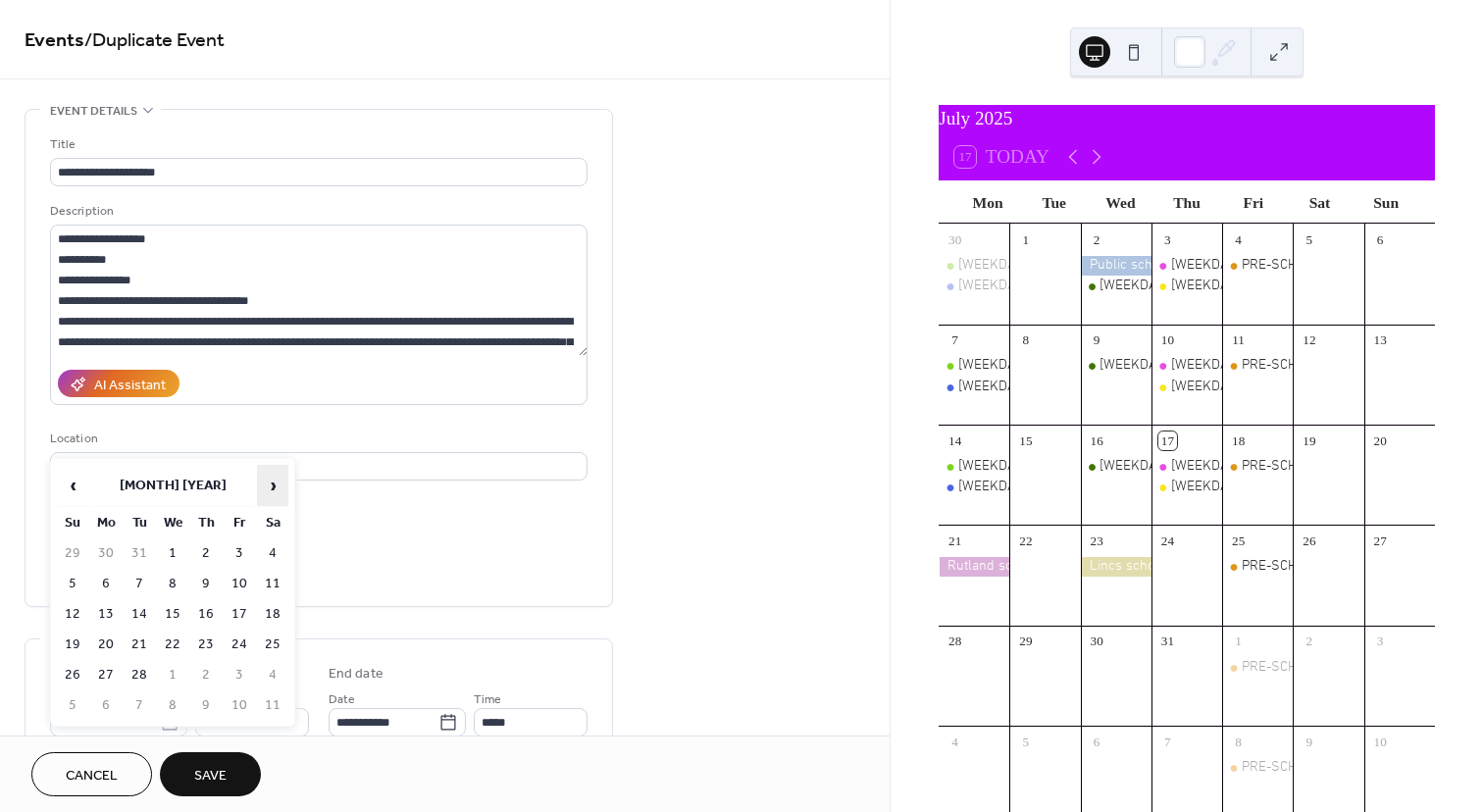 click on "›" at bounding box center (273, 485) 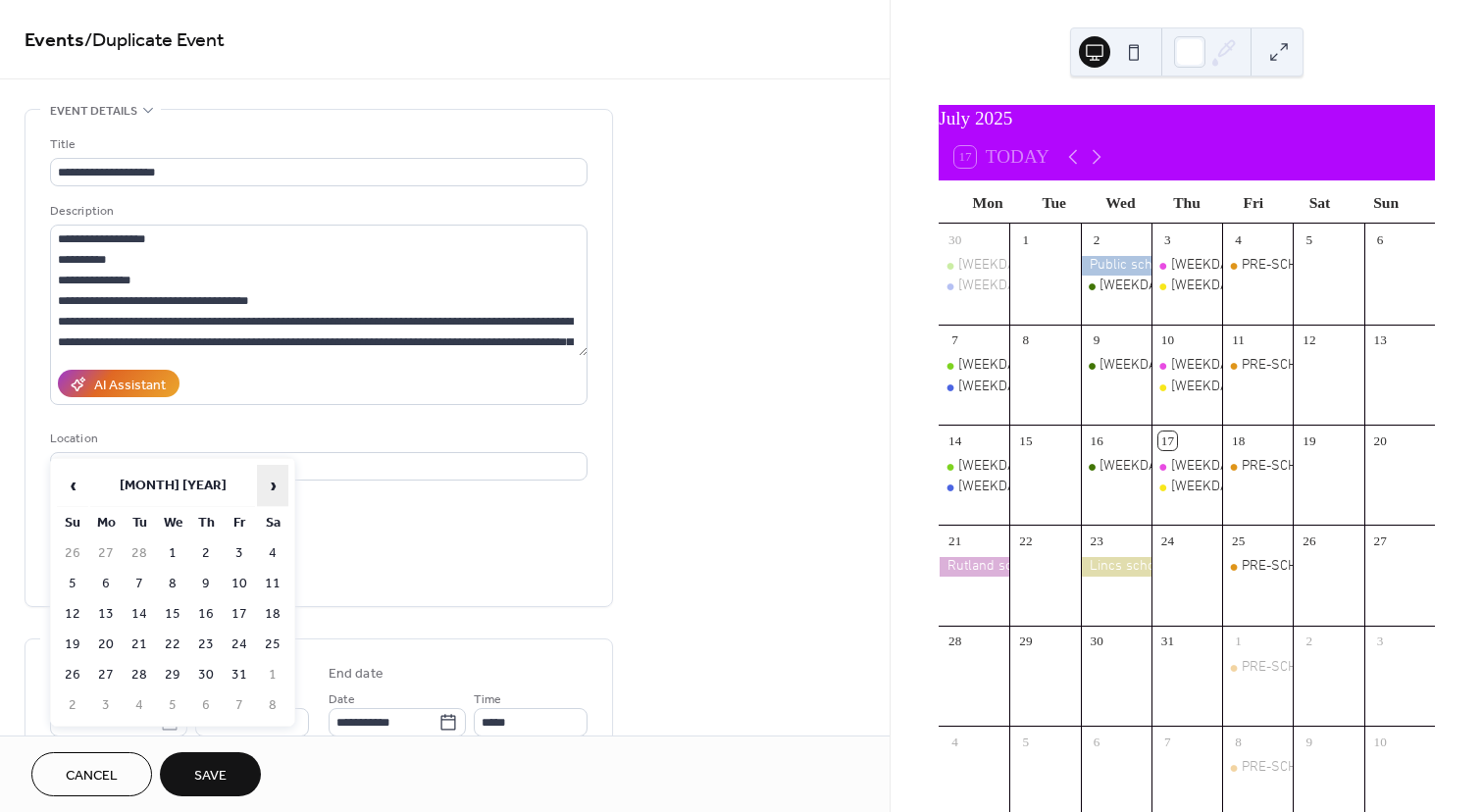click on "›" at bounding box center [273, 485] 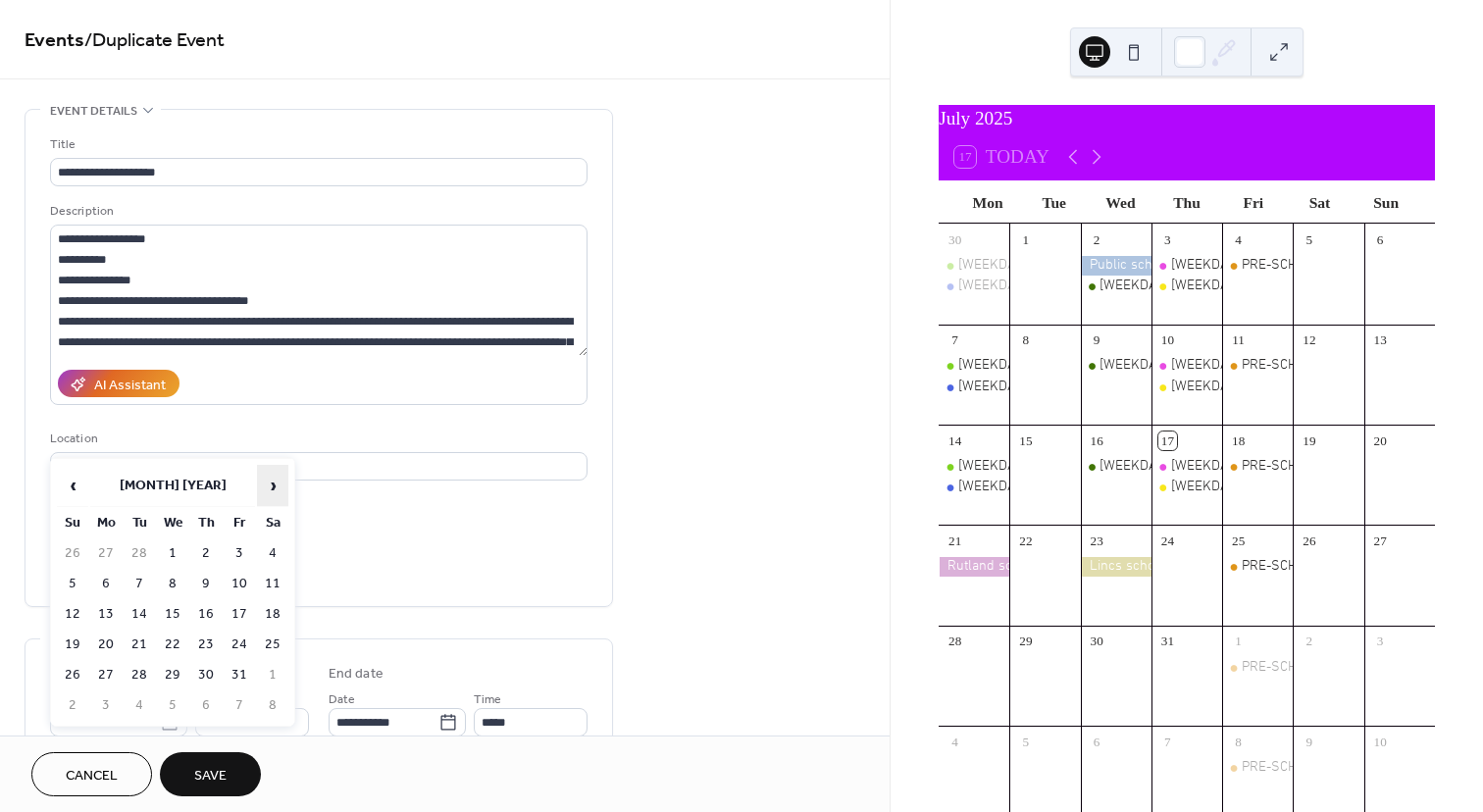 click on "›" at bounding box center [273, 485] 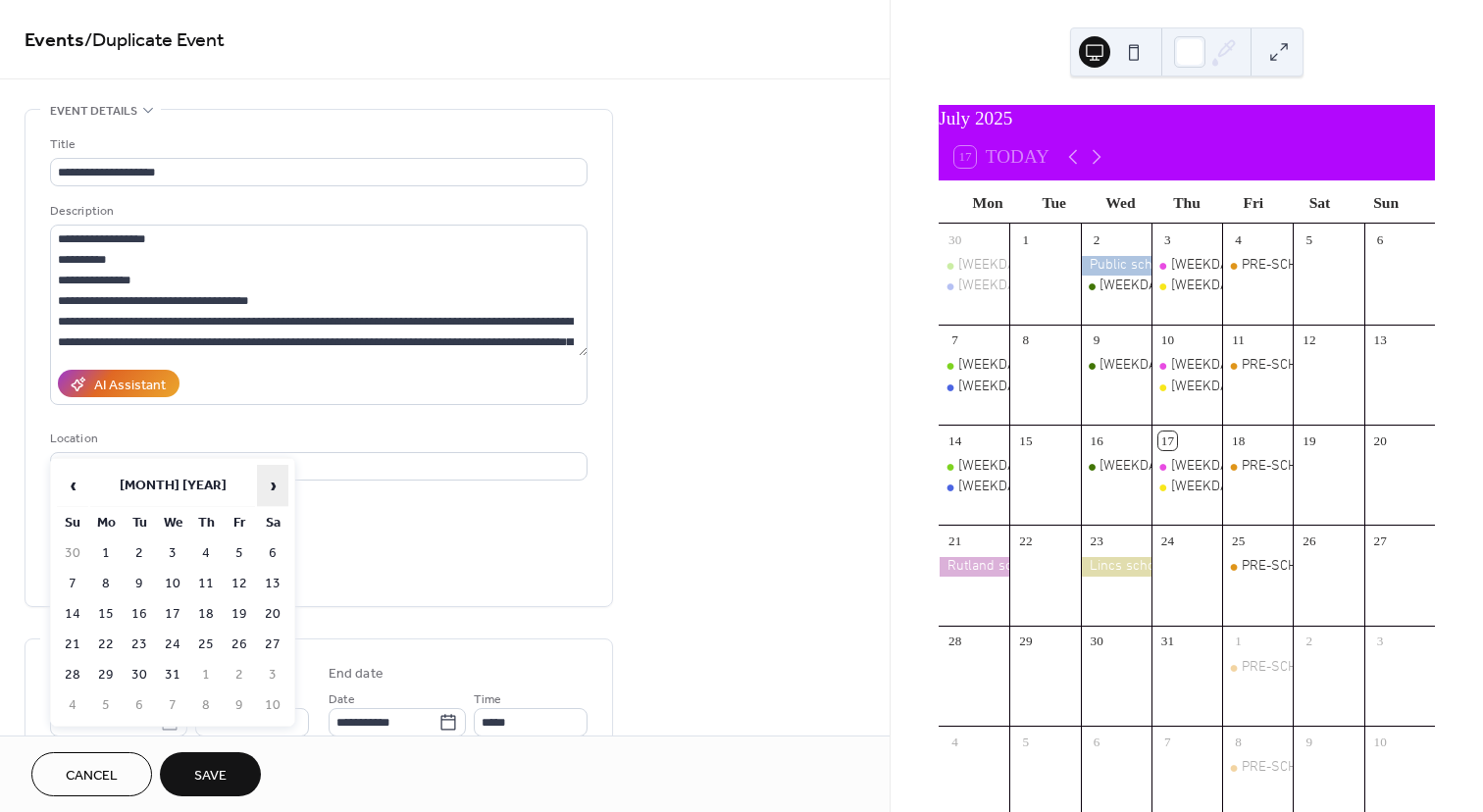 click on "›" at bounding box center [273, 485] 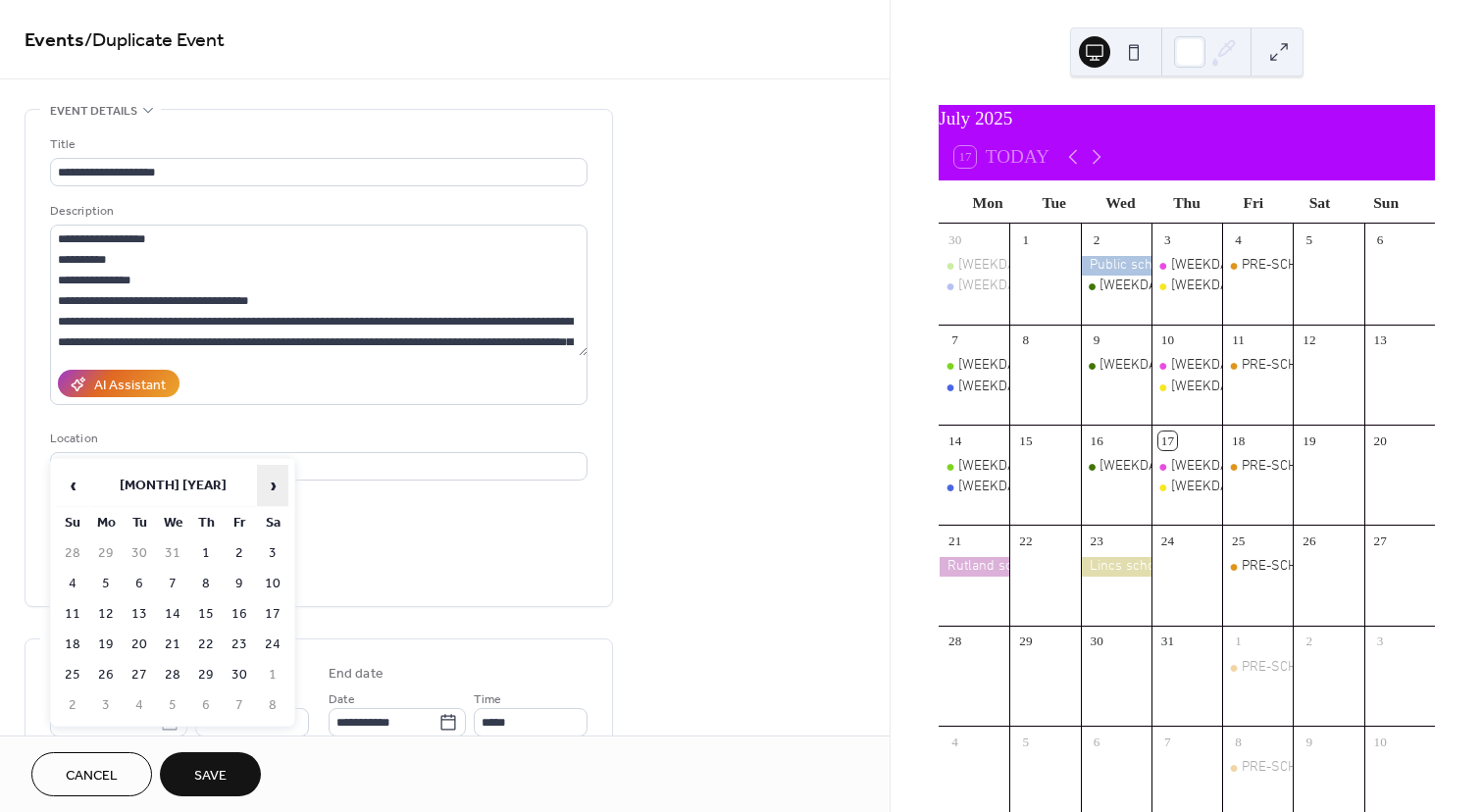 click on "›" at bounding box center (273, 485) 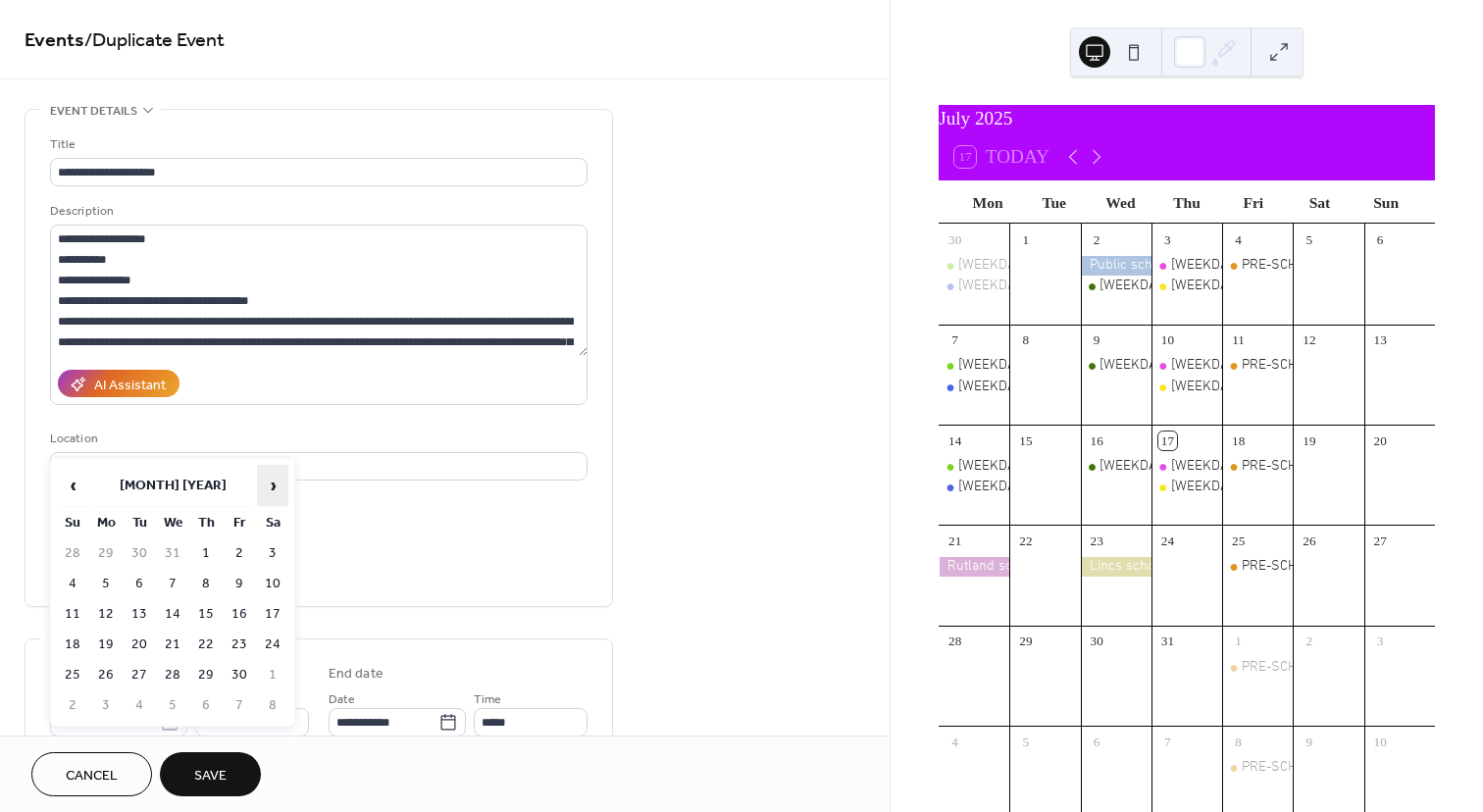 click on "›" at bounding box center [273, 485] 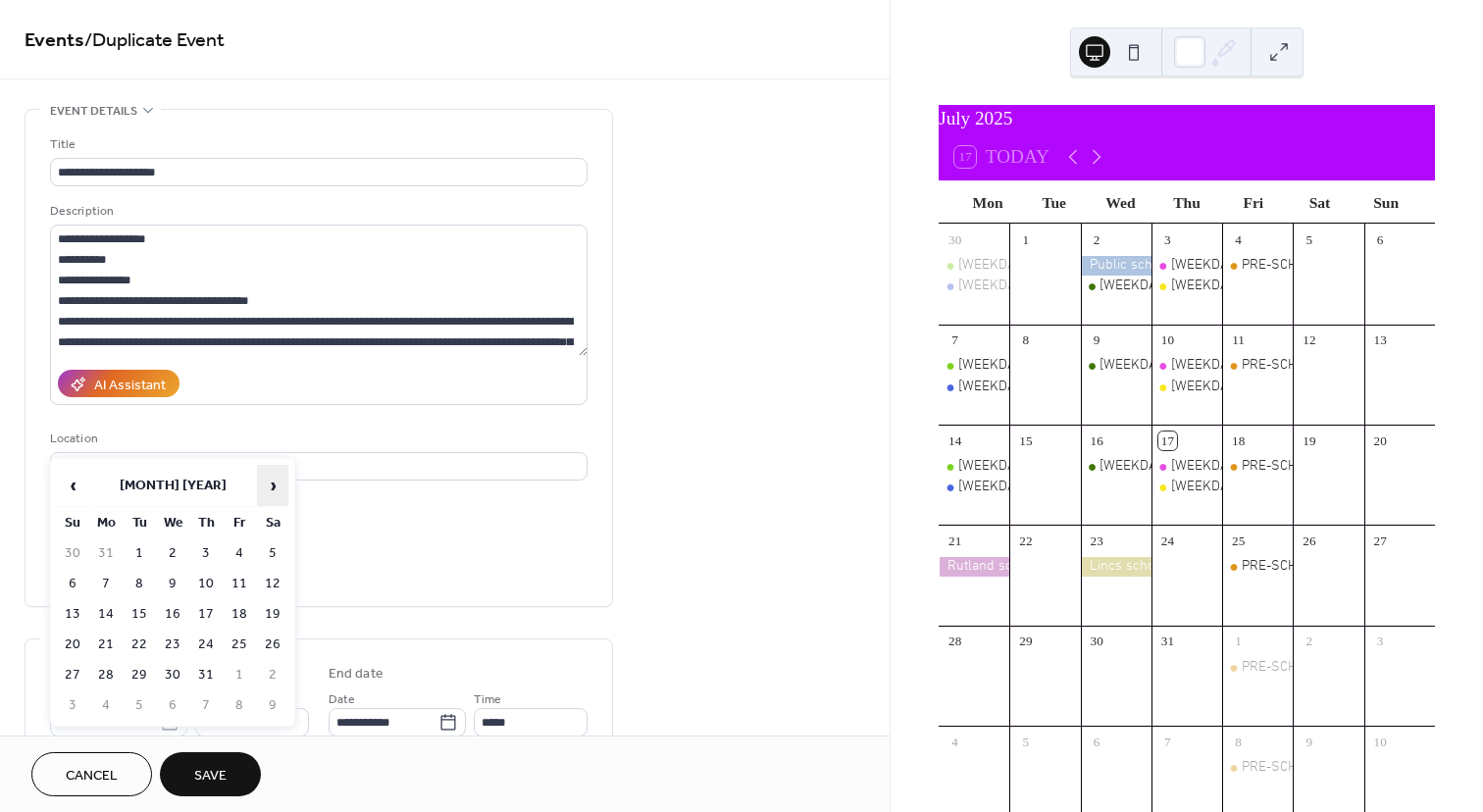 click on "›" at bounding box center (273, 485) 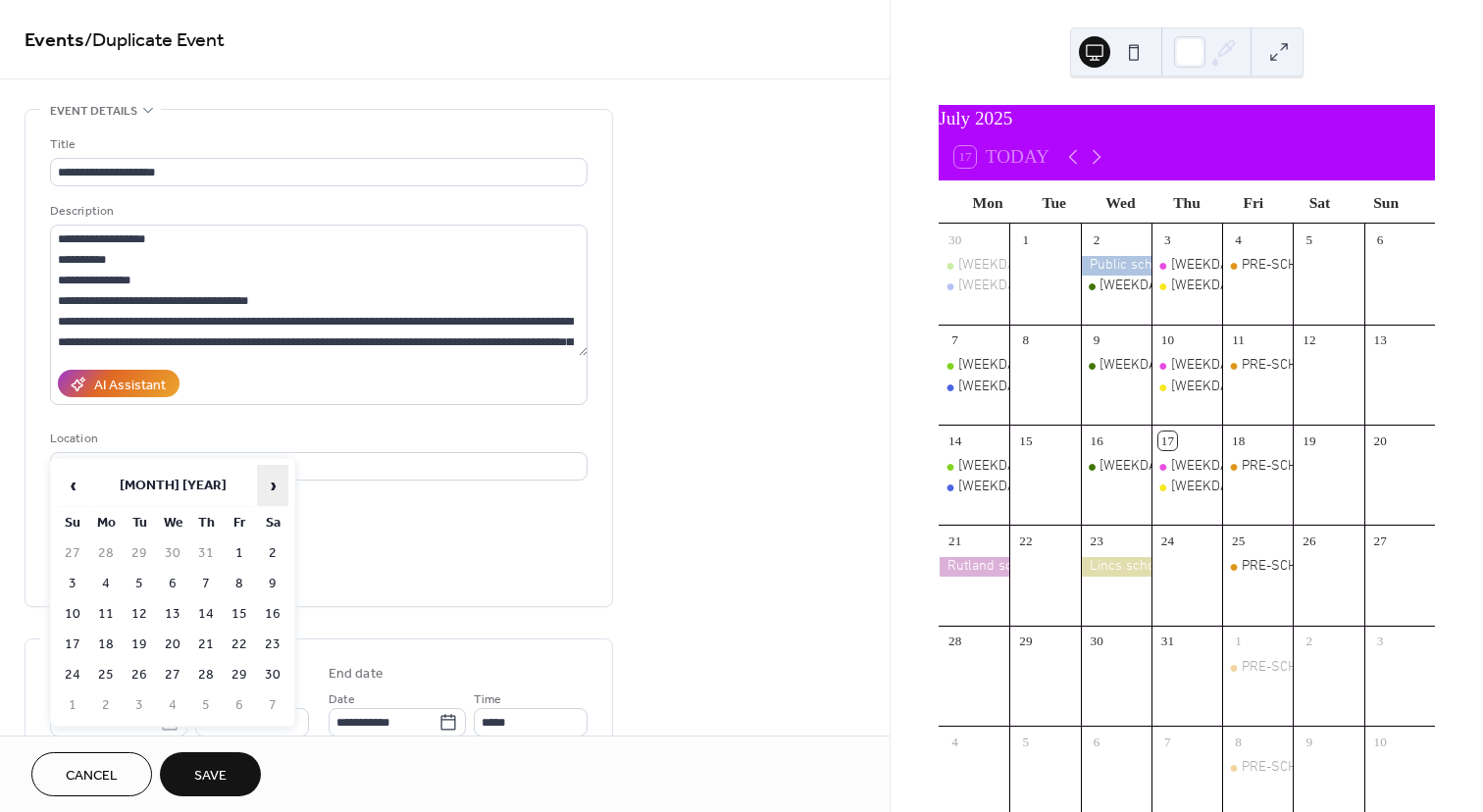 click on "›" at bounding box center (273, 485) 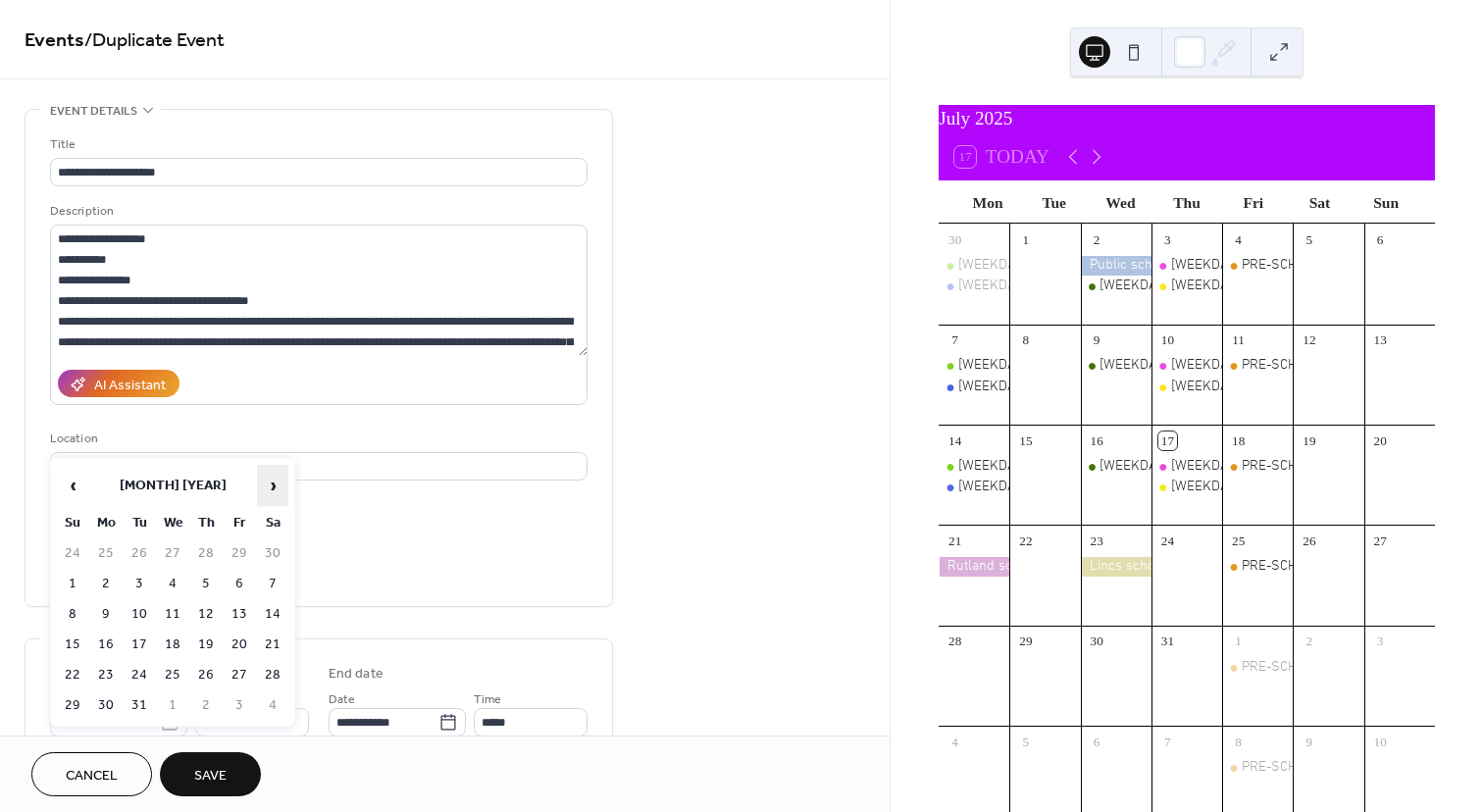 click on "›" at bounding box center (273, 485) 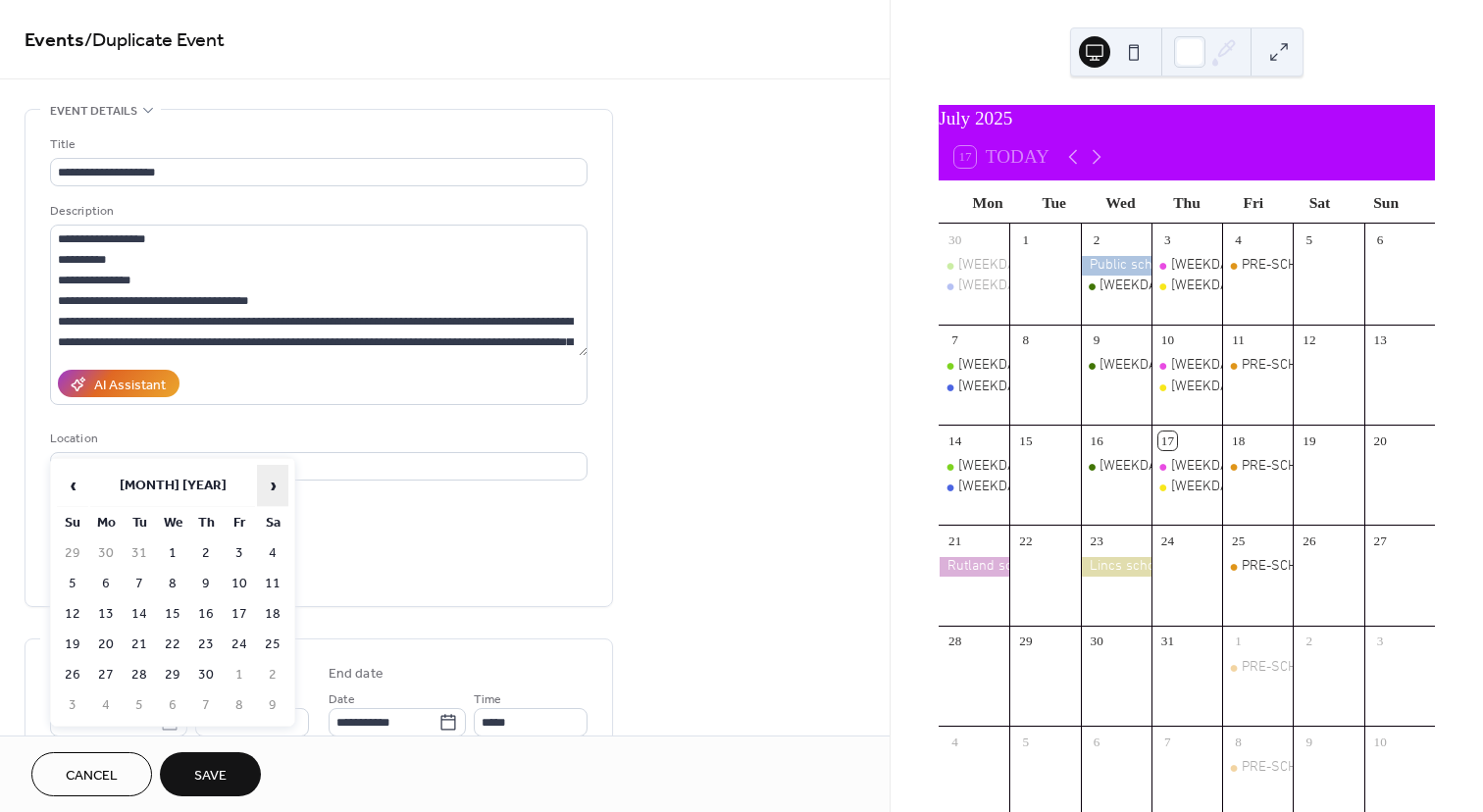 click on "›" at bounding box center (273, 485) 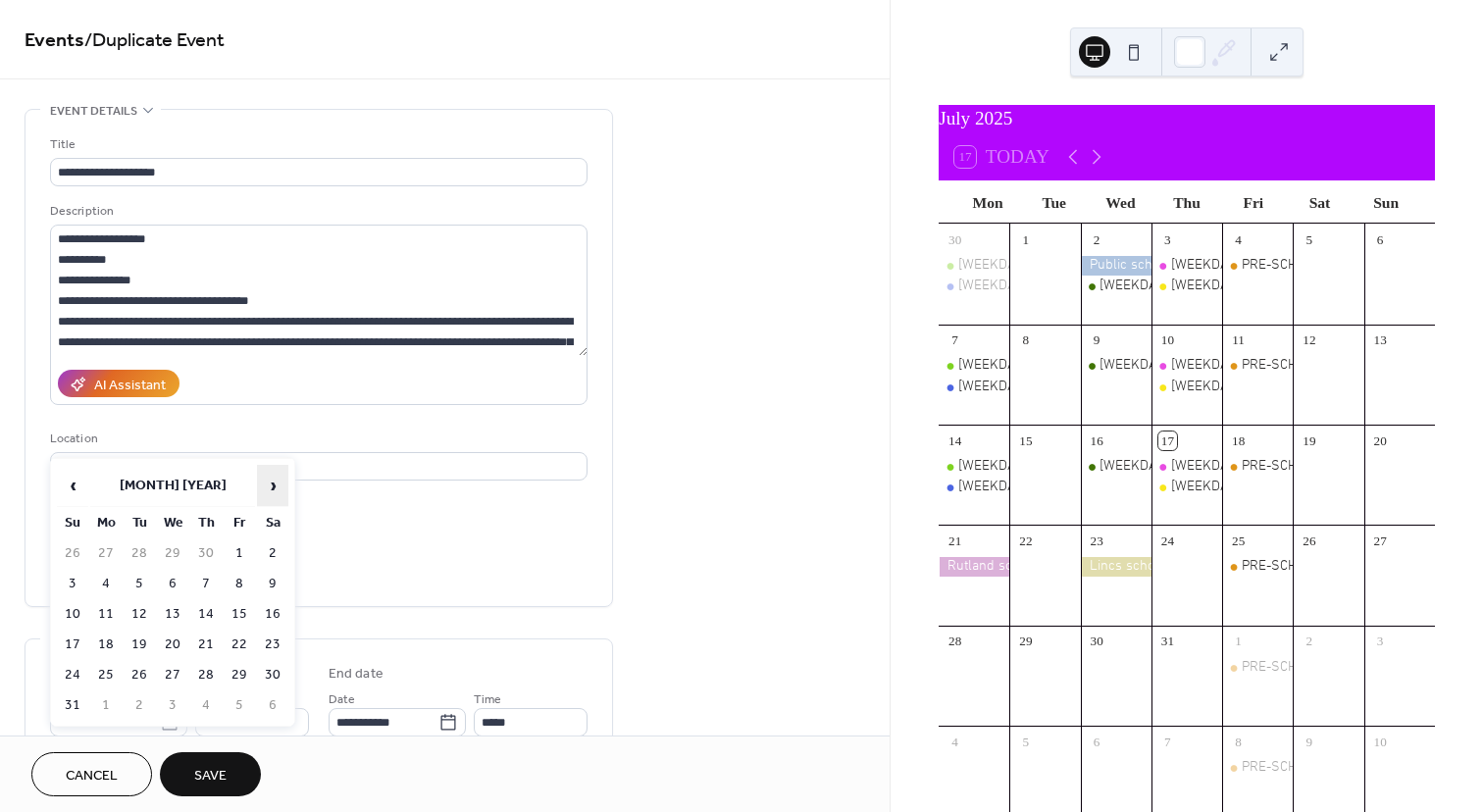 click on "›" at bounding box center [273, 485] 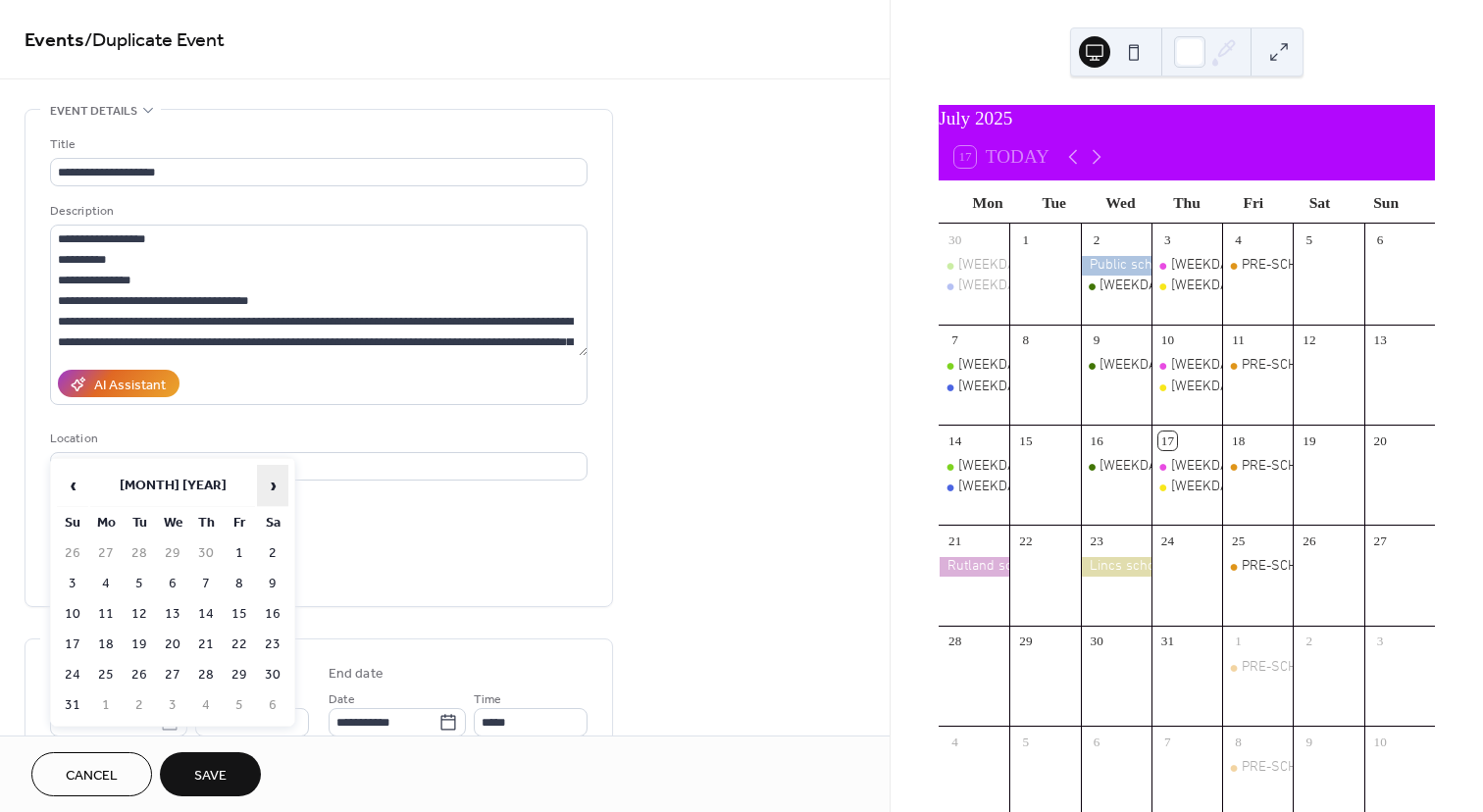 click on "›" at bounding box center (273, 485) 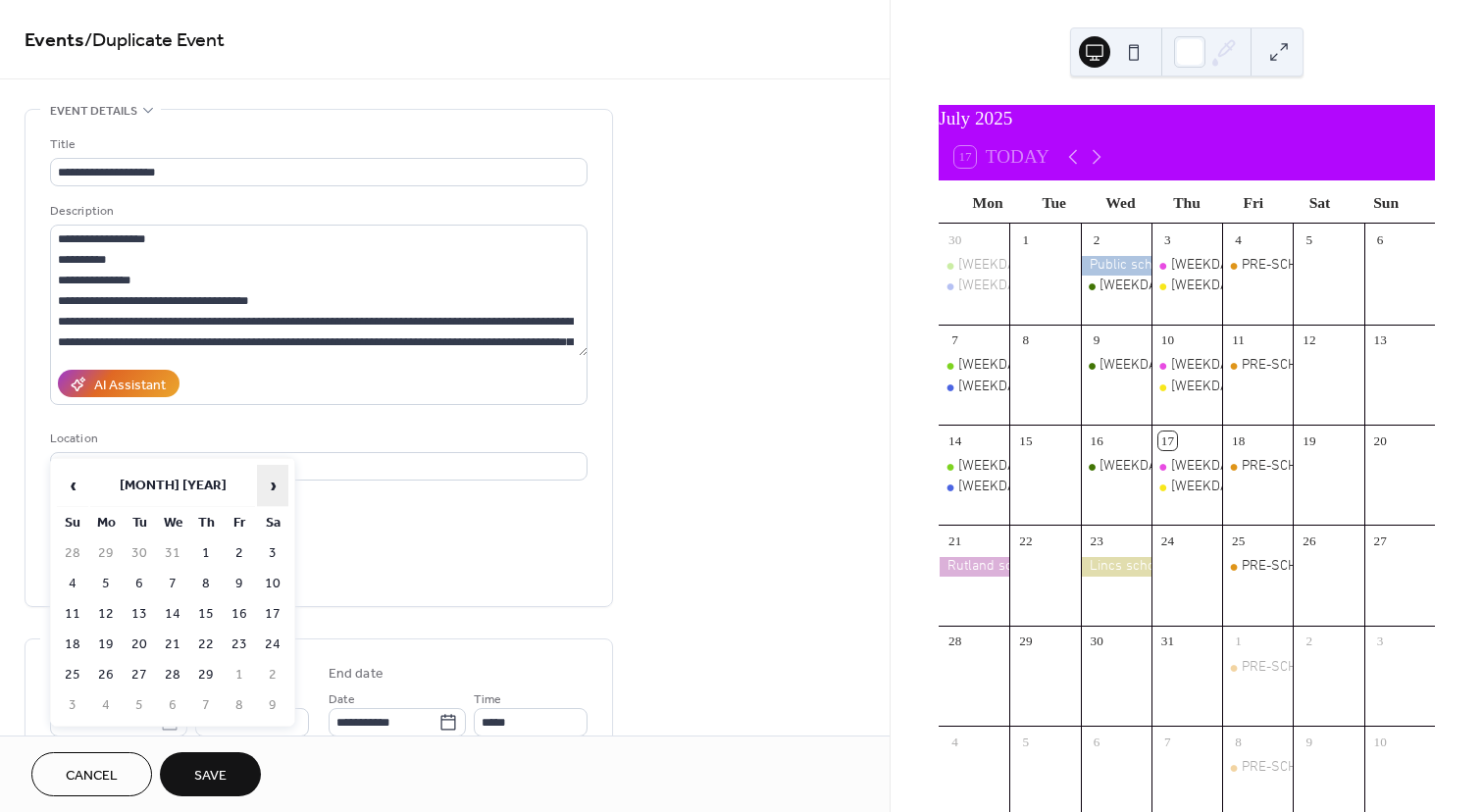 click on "›" at bounding box center (273, 485) 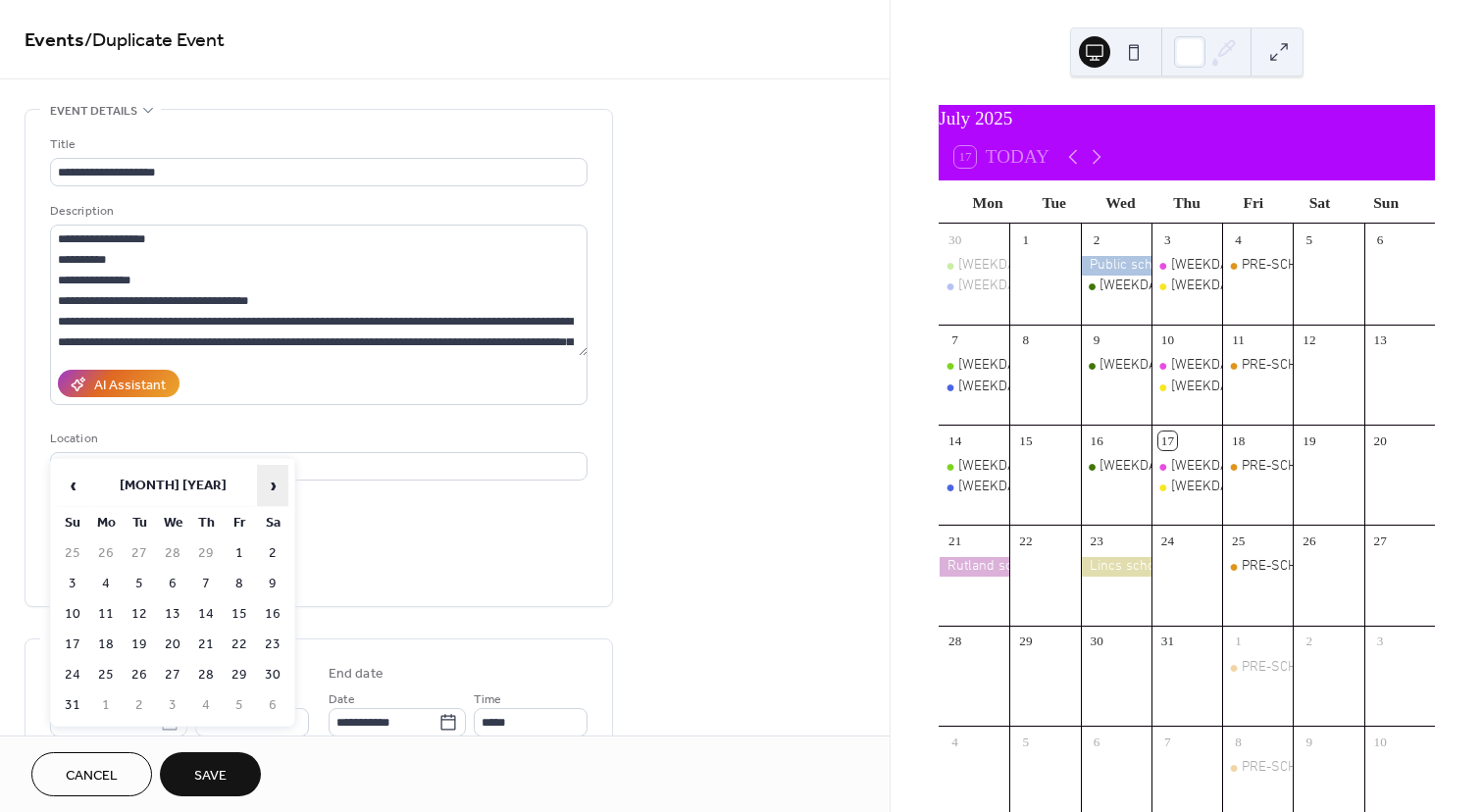 click on "›" at bounding box center (273, 485) 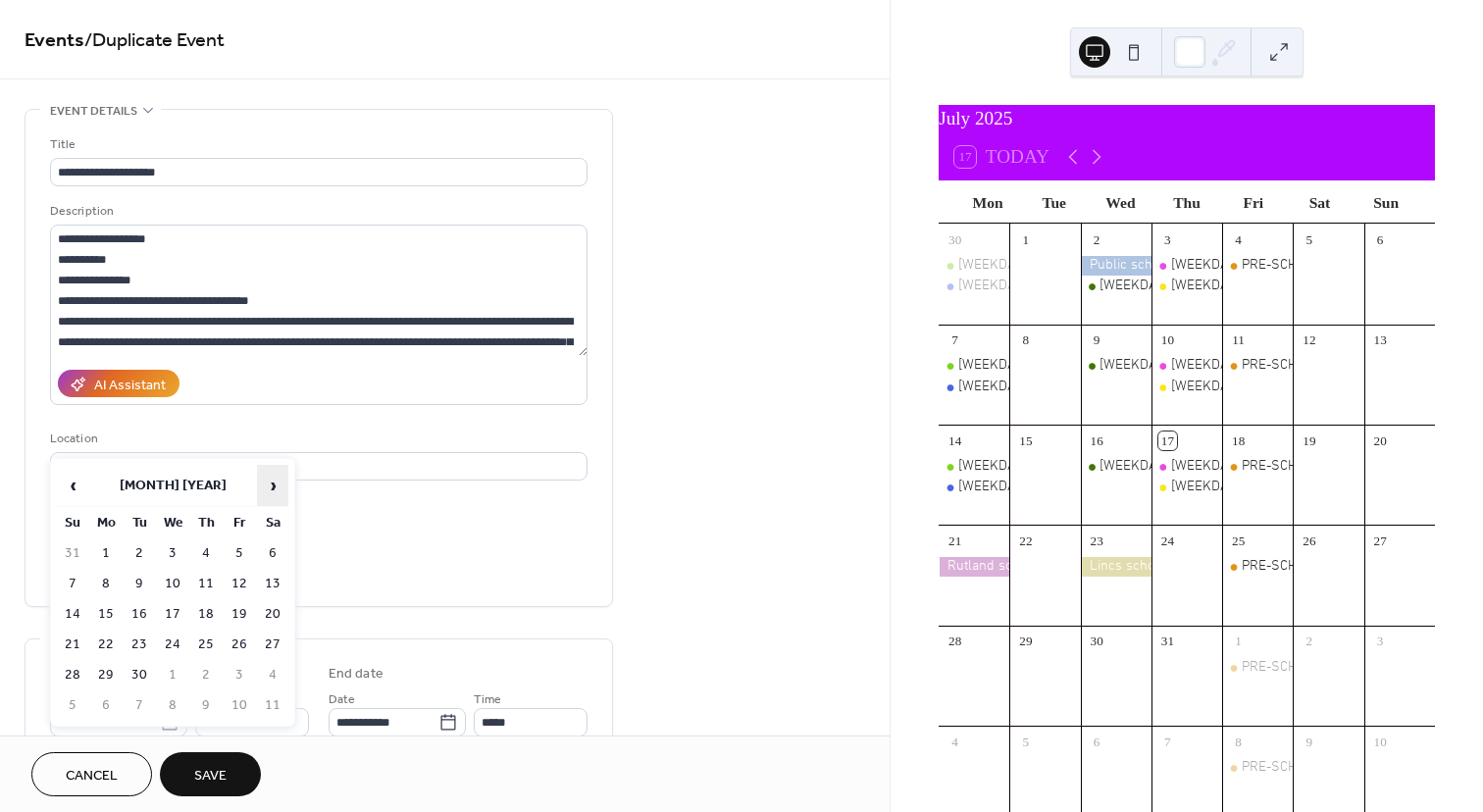 click on "›" at bounding box center (273, 485) 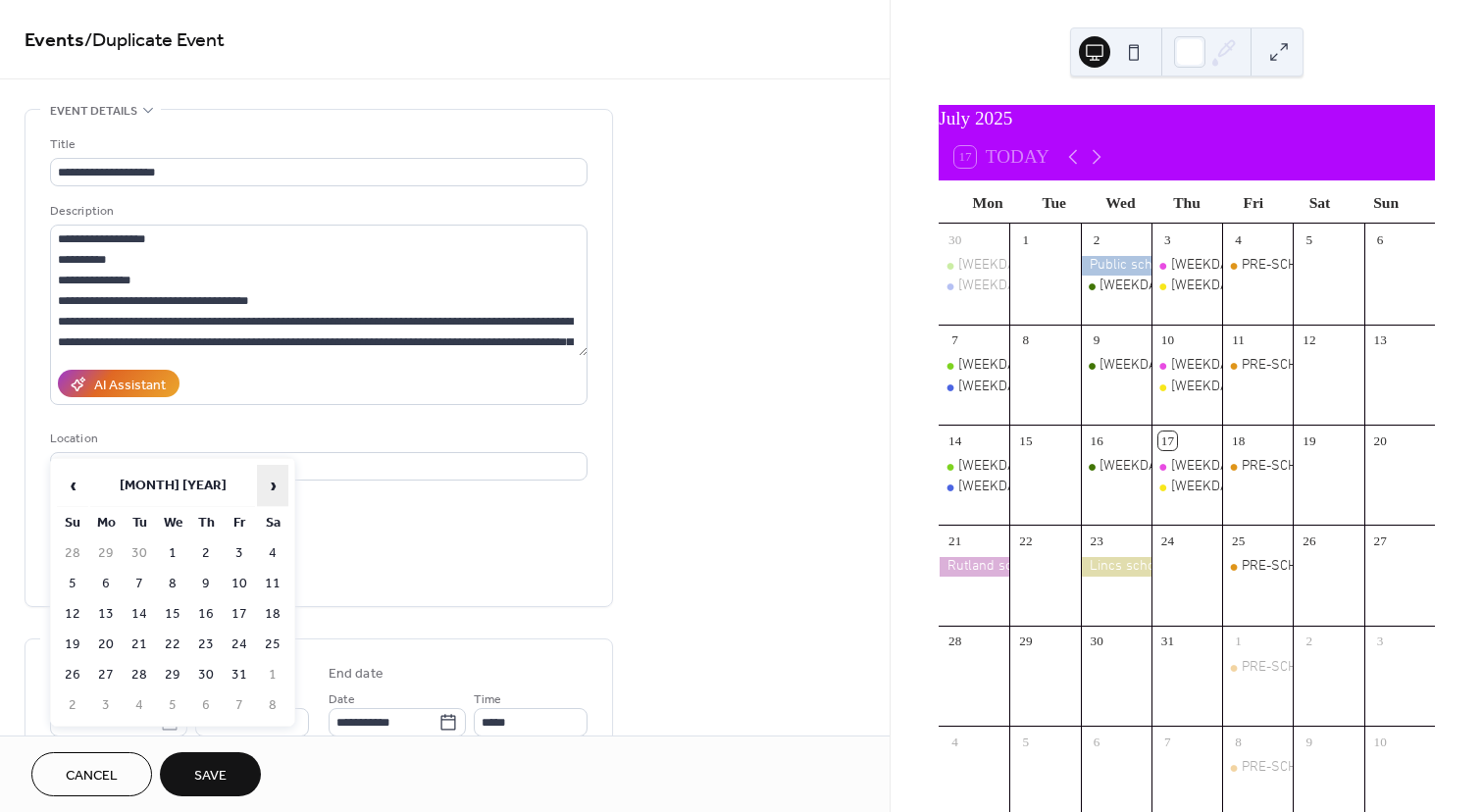 click on "›" at bounding box center [273, 485] 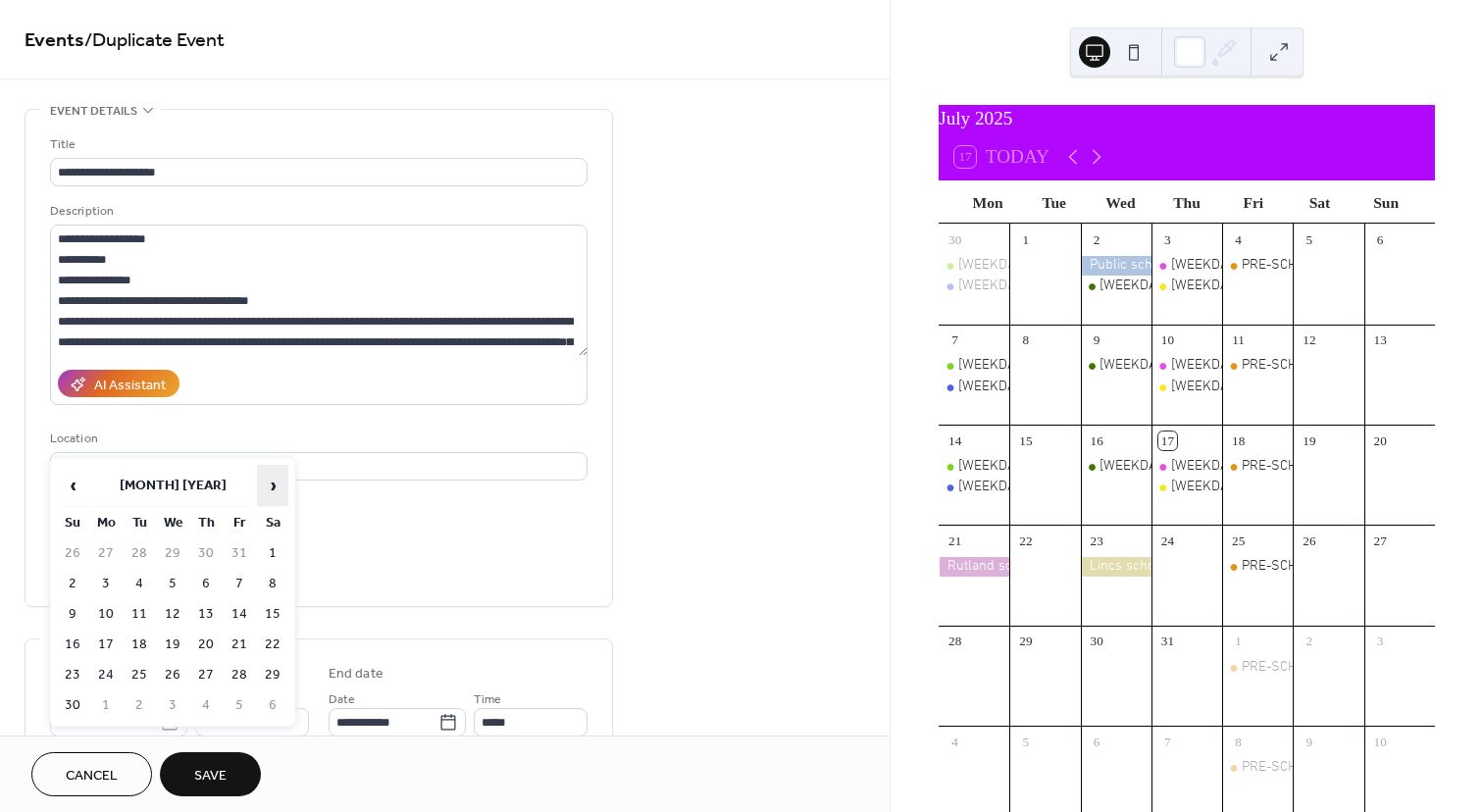 click on "›" at bounding box center [273, 485] 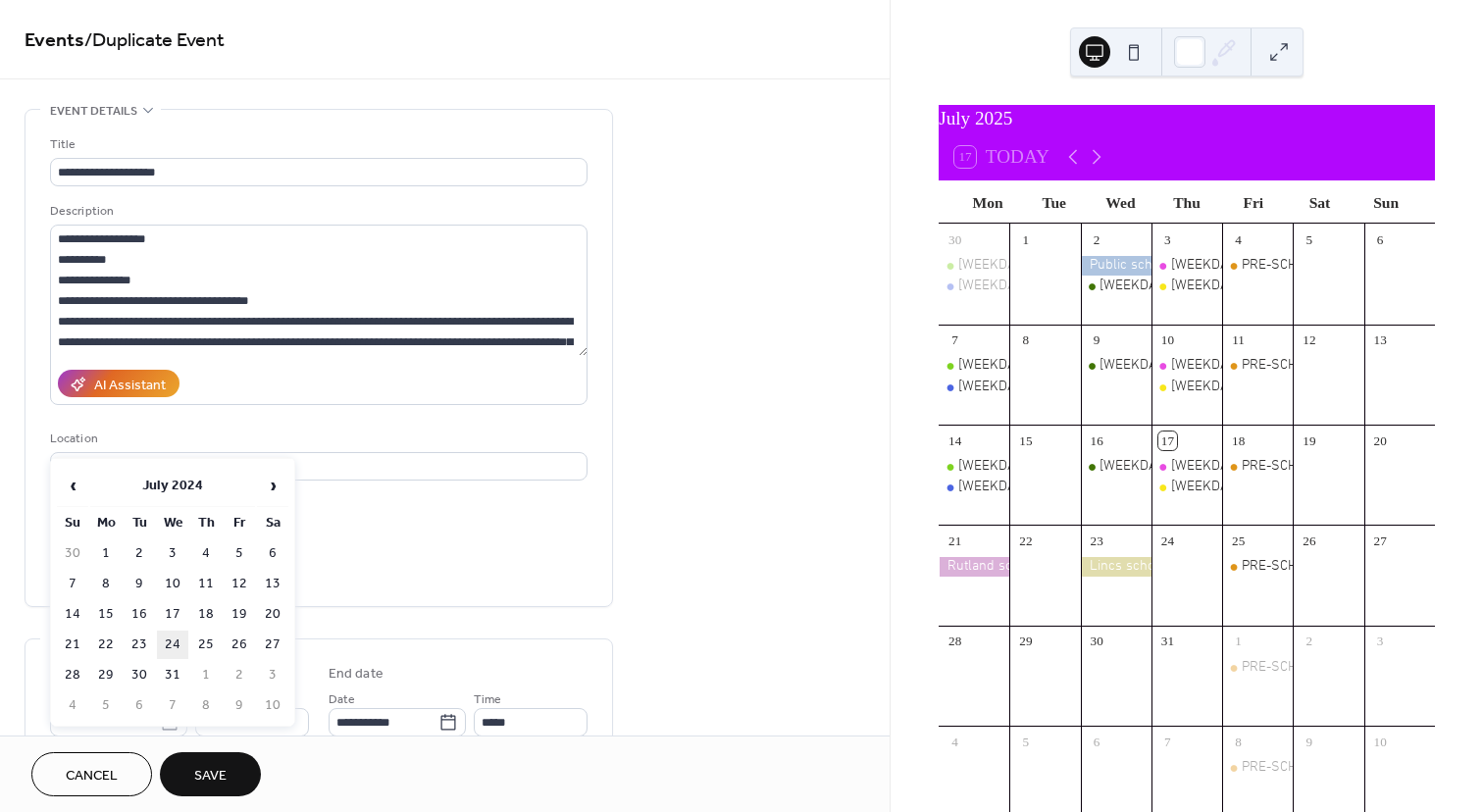 click on "24" at bounding box center [173, 644] 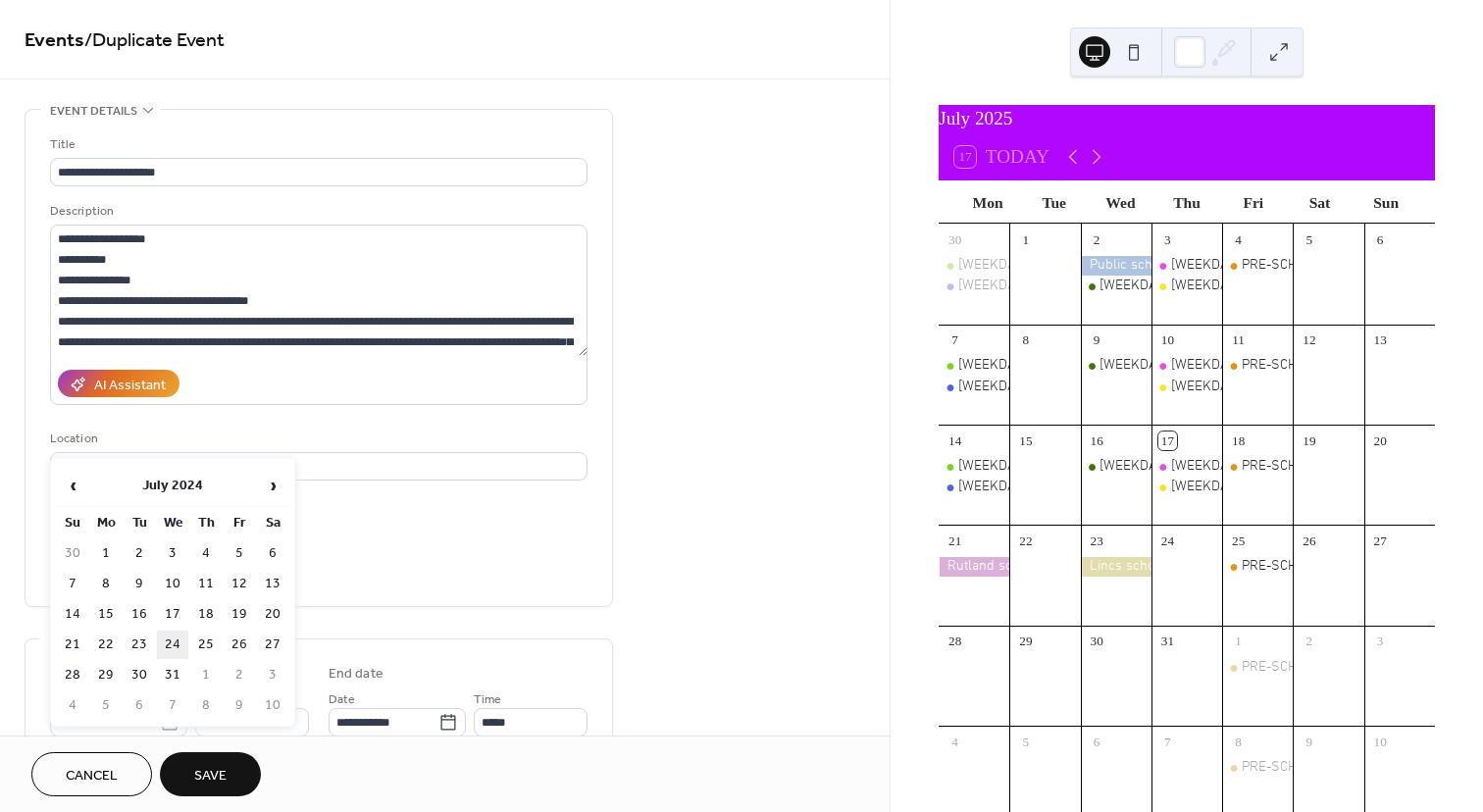 type on "**********" 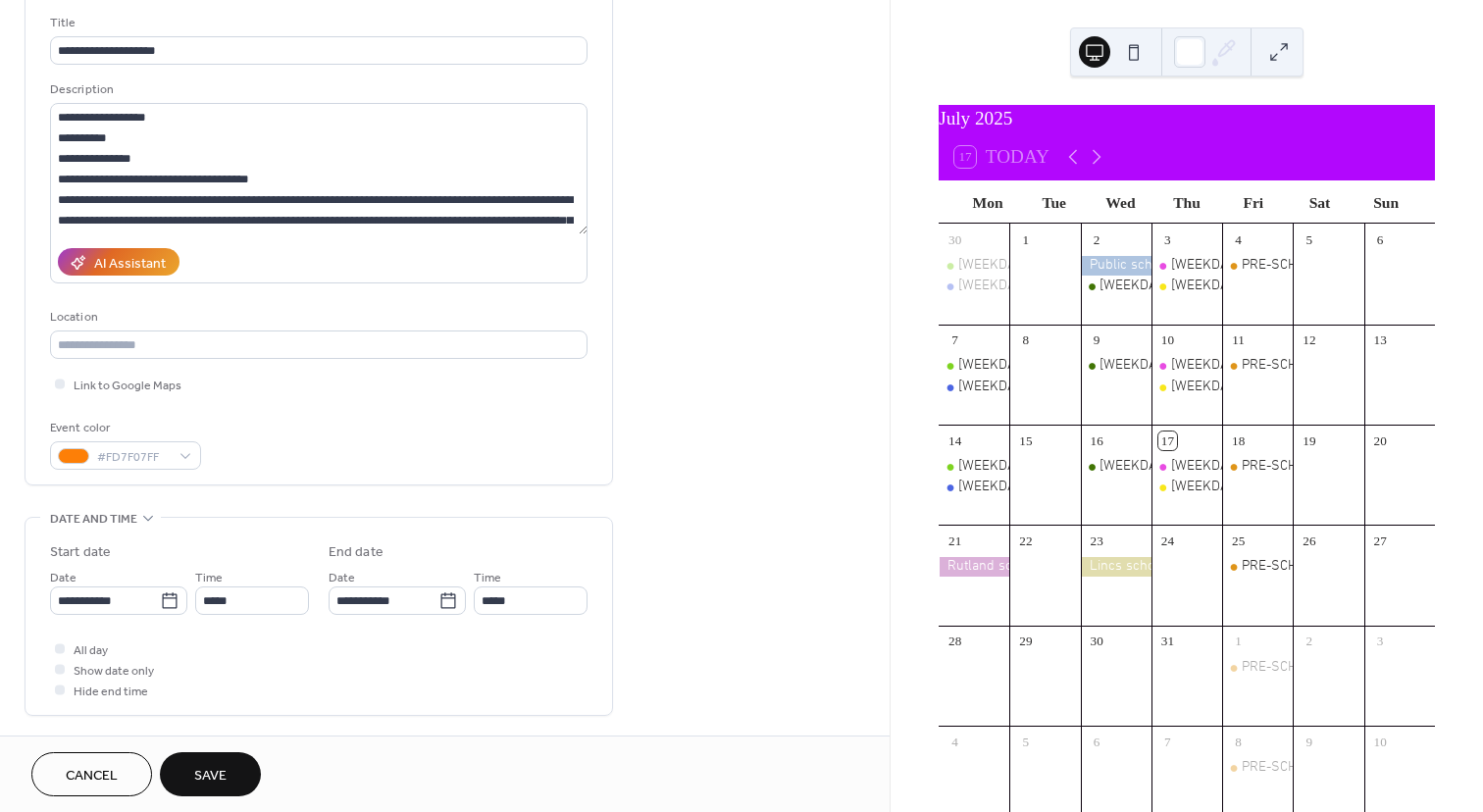 scroll, scrollTop: 124, scrollLeft: 0, axis: vertical 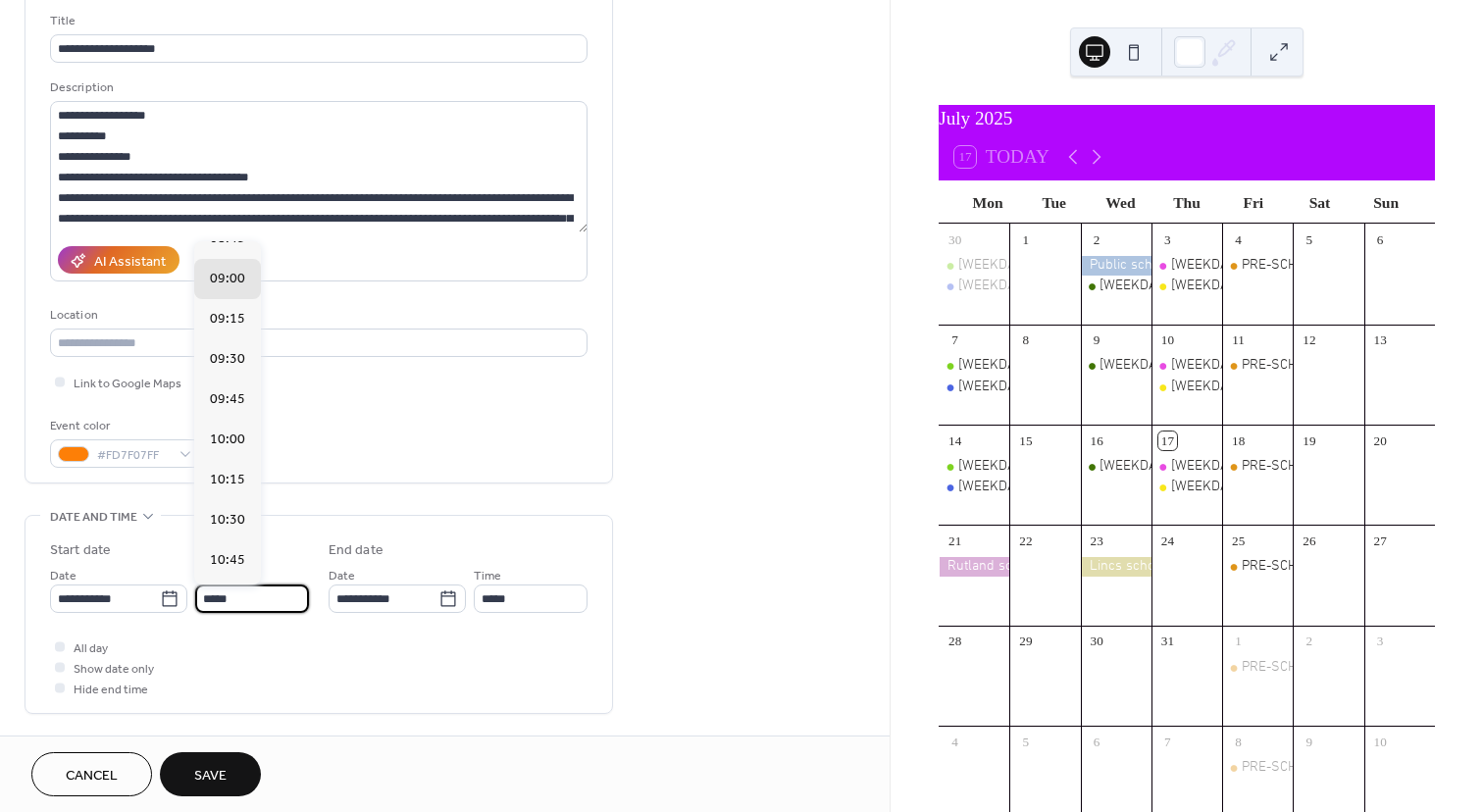 click on "*****" at bounding box center (252, 598) 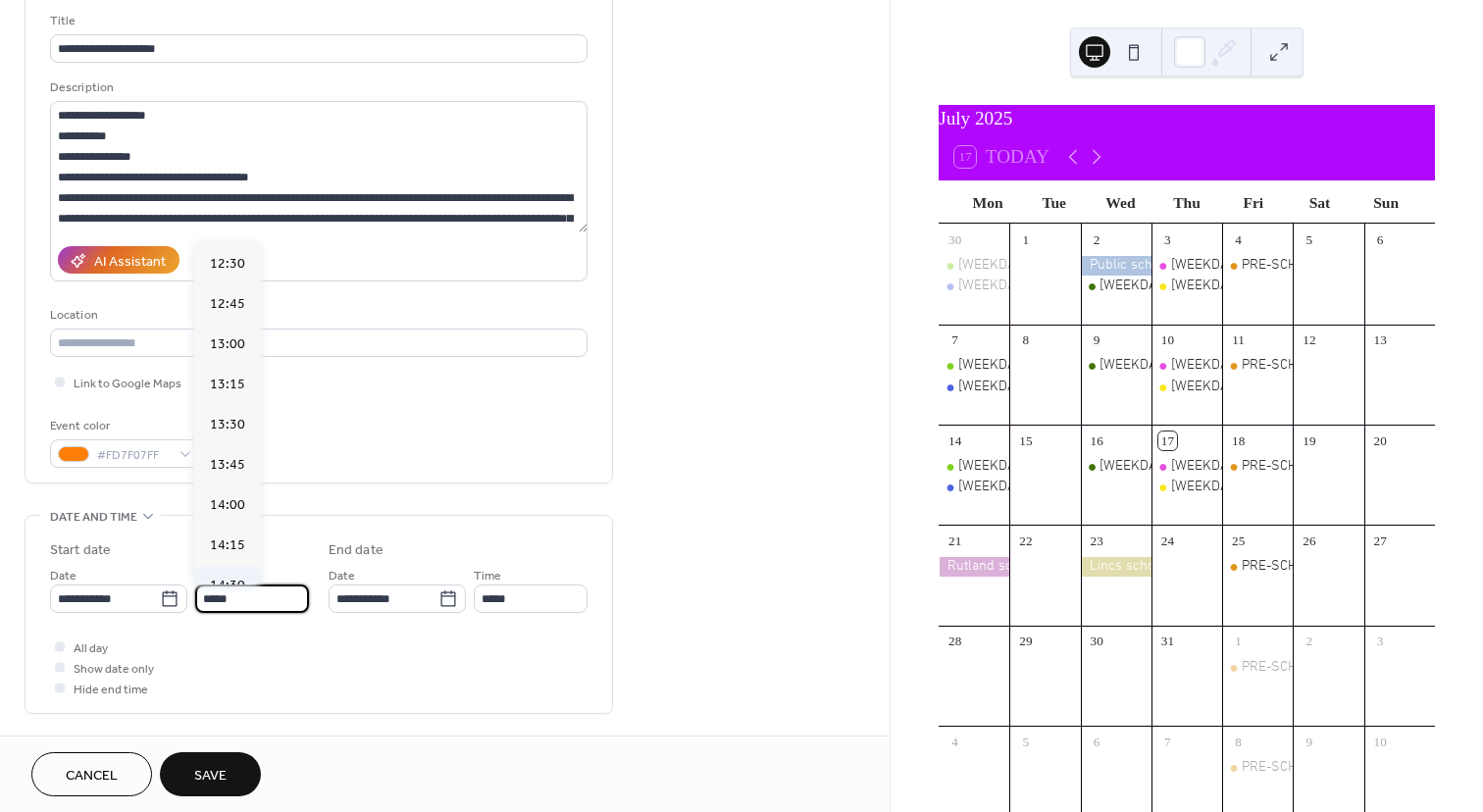 scroll, scrollTop: 2005, scrollLeft: 0, axis: vertical 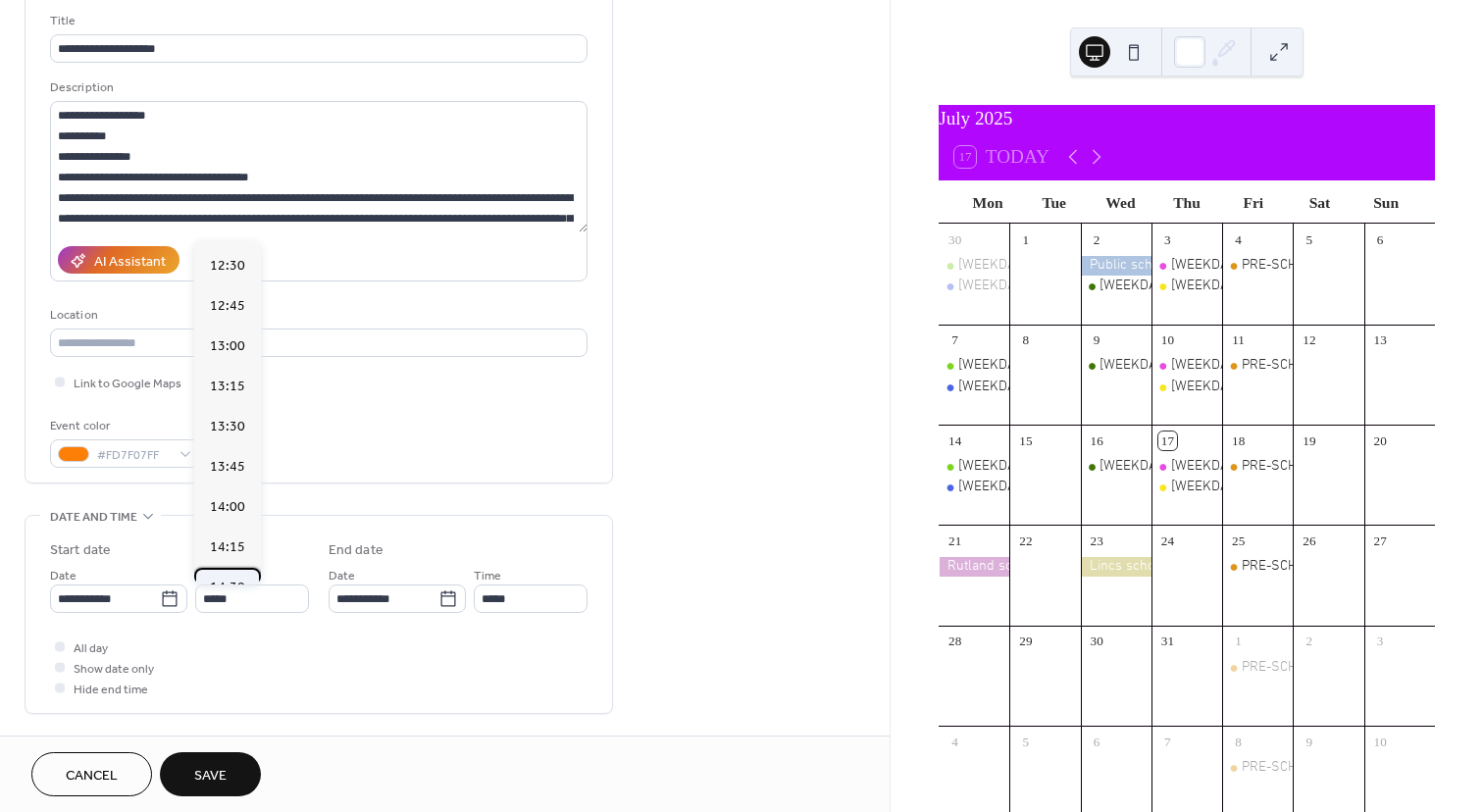 click on "14:30" at bounding box center [228, 587] 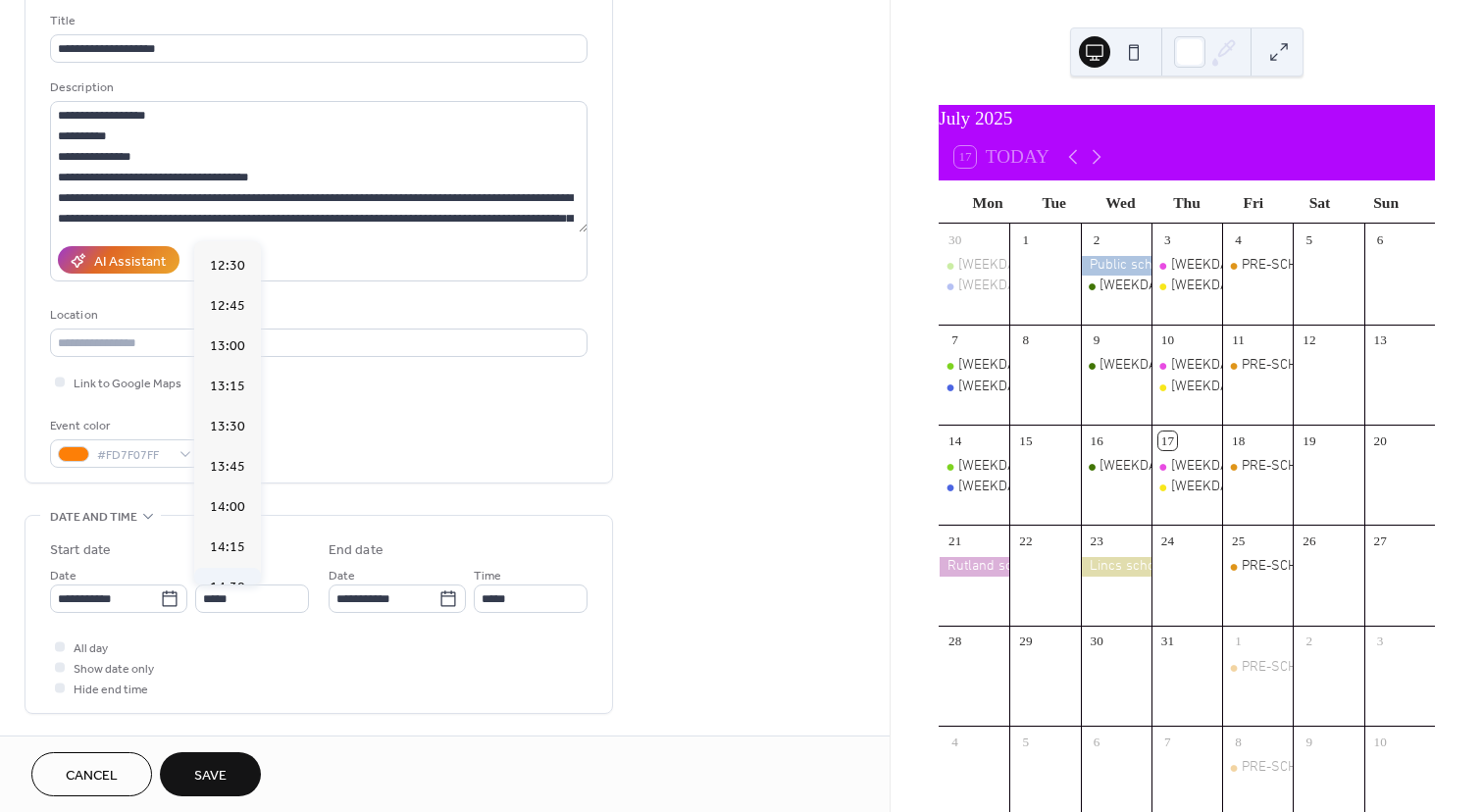 type on "*****" 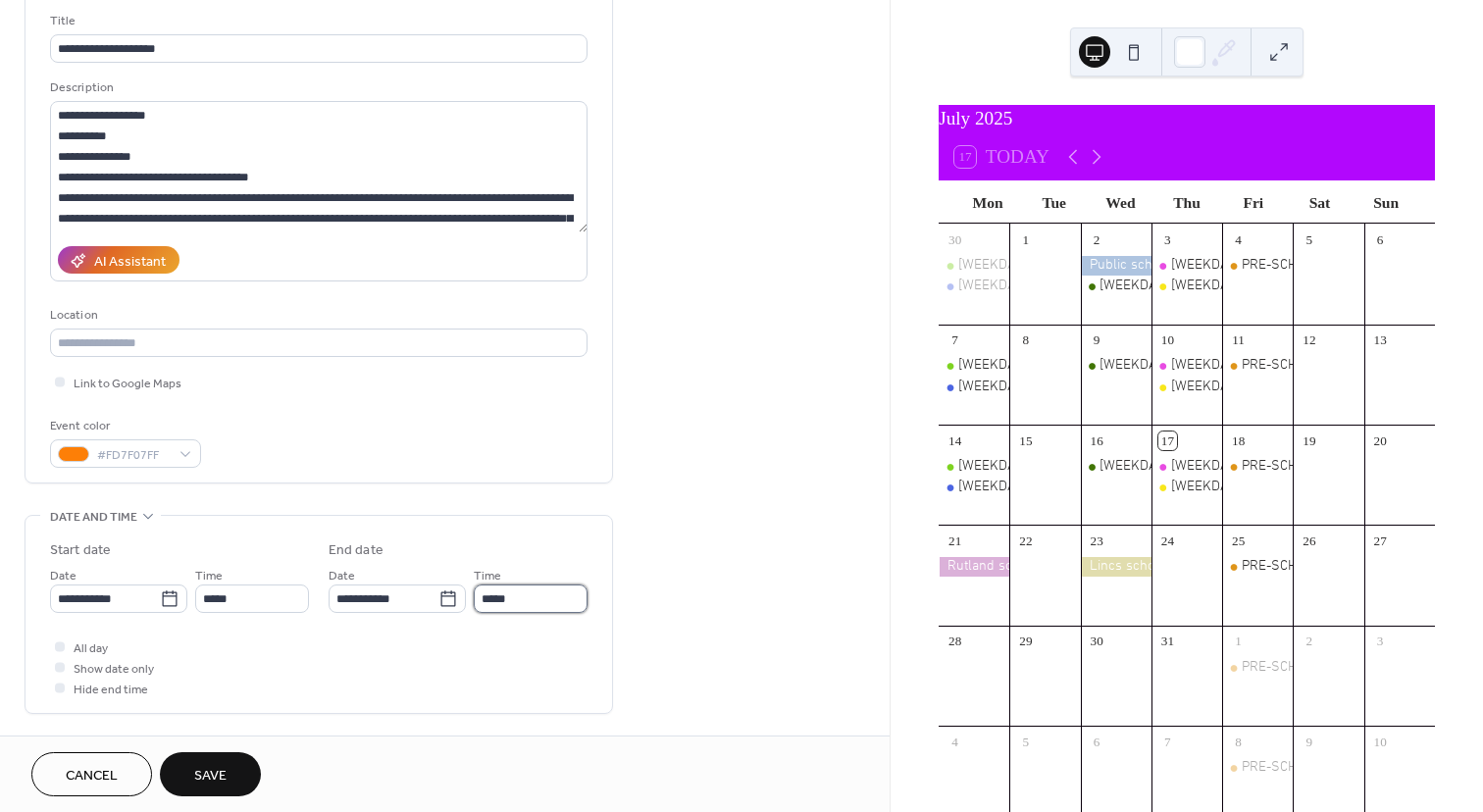 click on "*****" at bounding box center (531, 598) 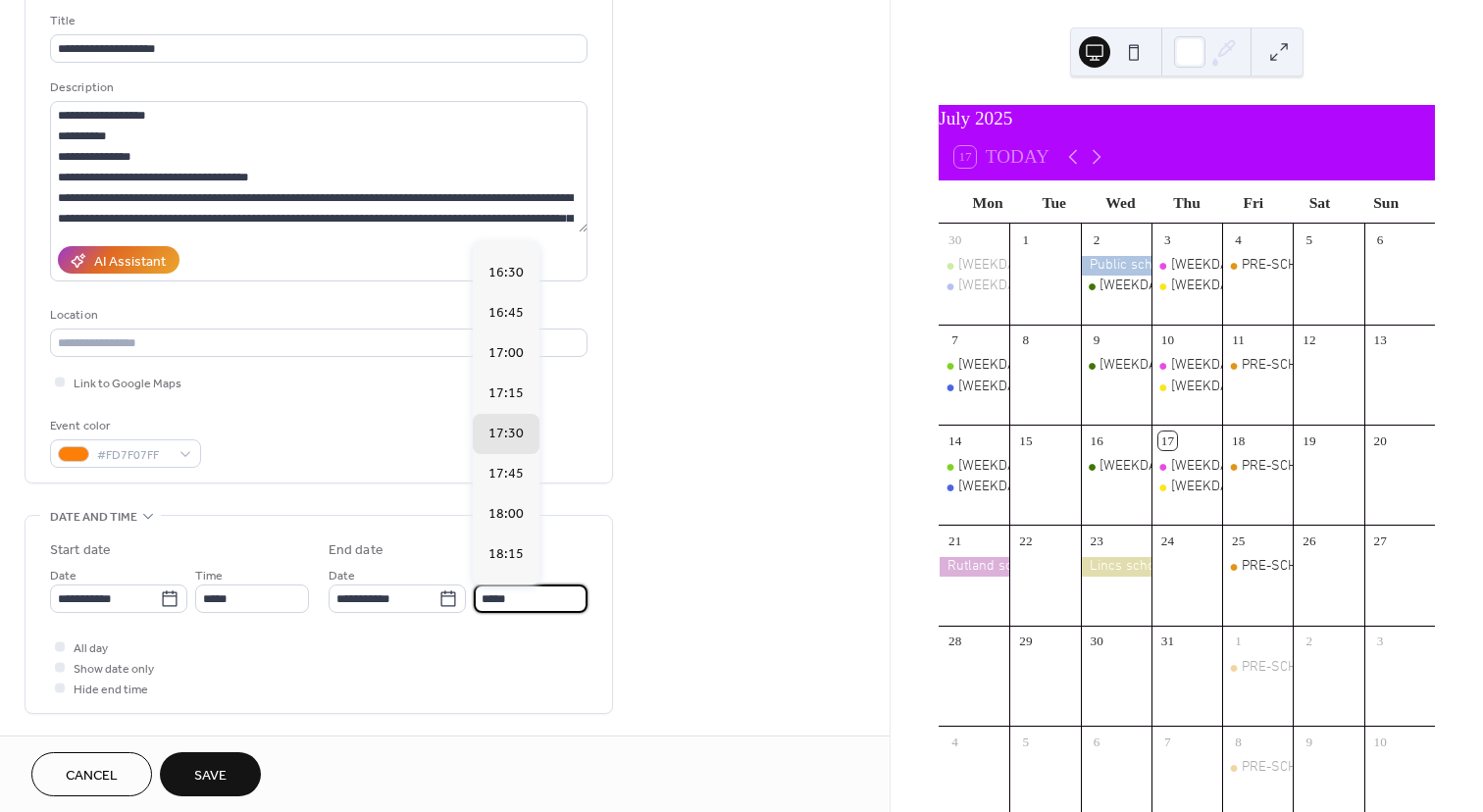 scroll, scrollTop: 186, scrollLeft: 0, axis: vertical 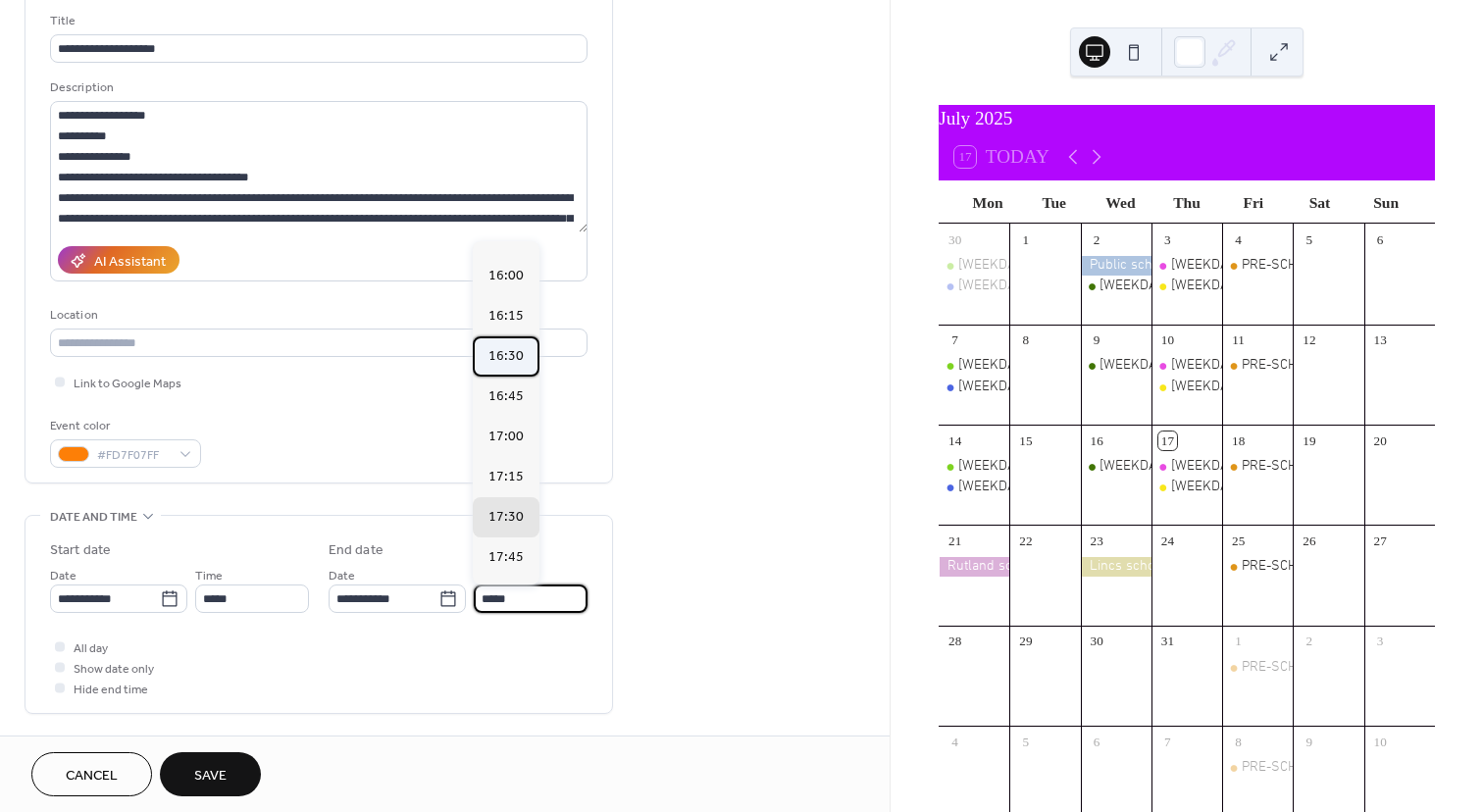 click on "16:30" at bounding box center [506, 356] 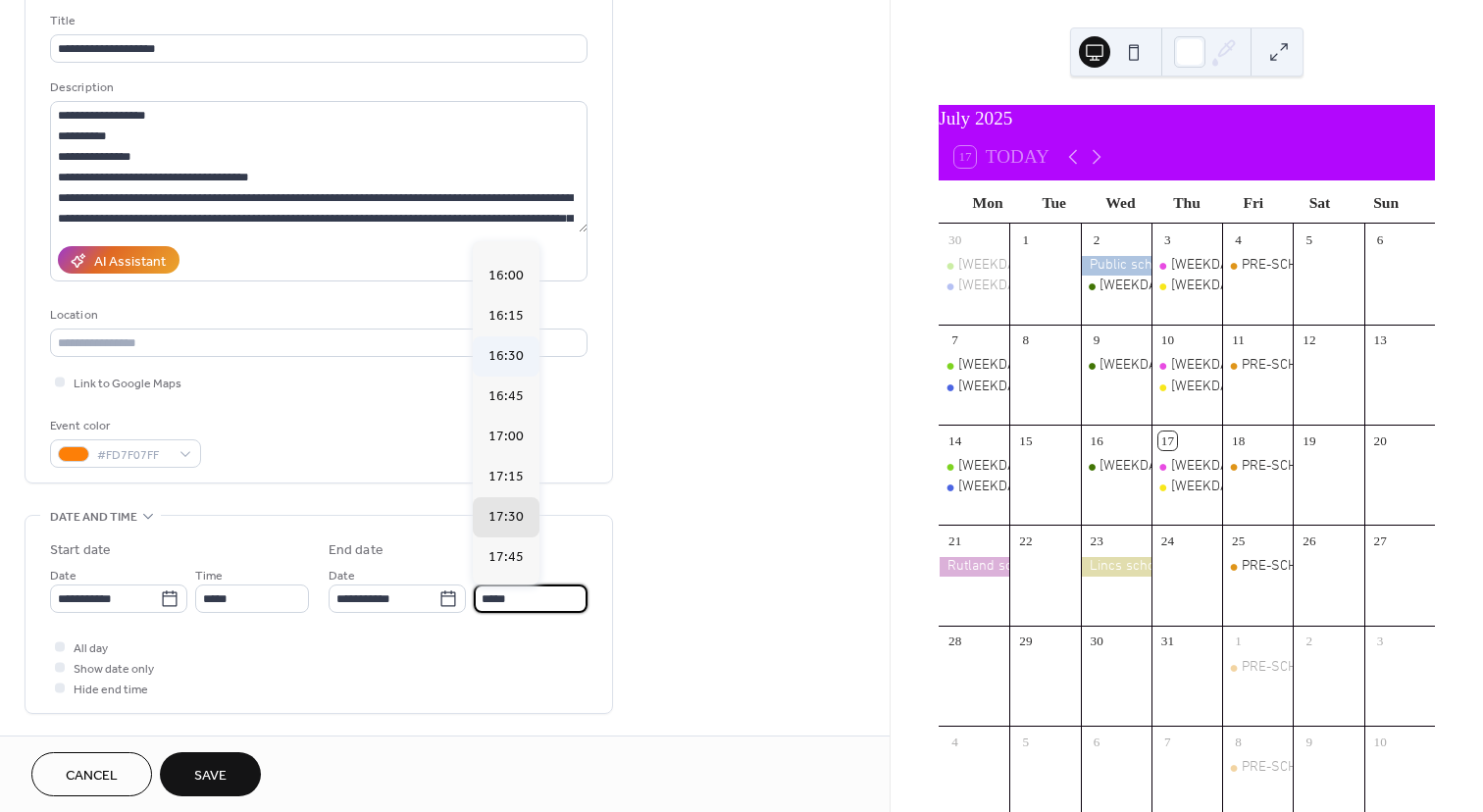 type on "*****" 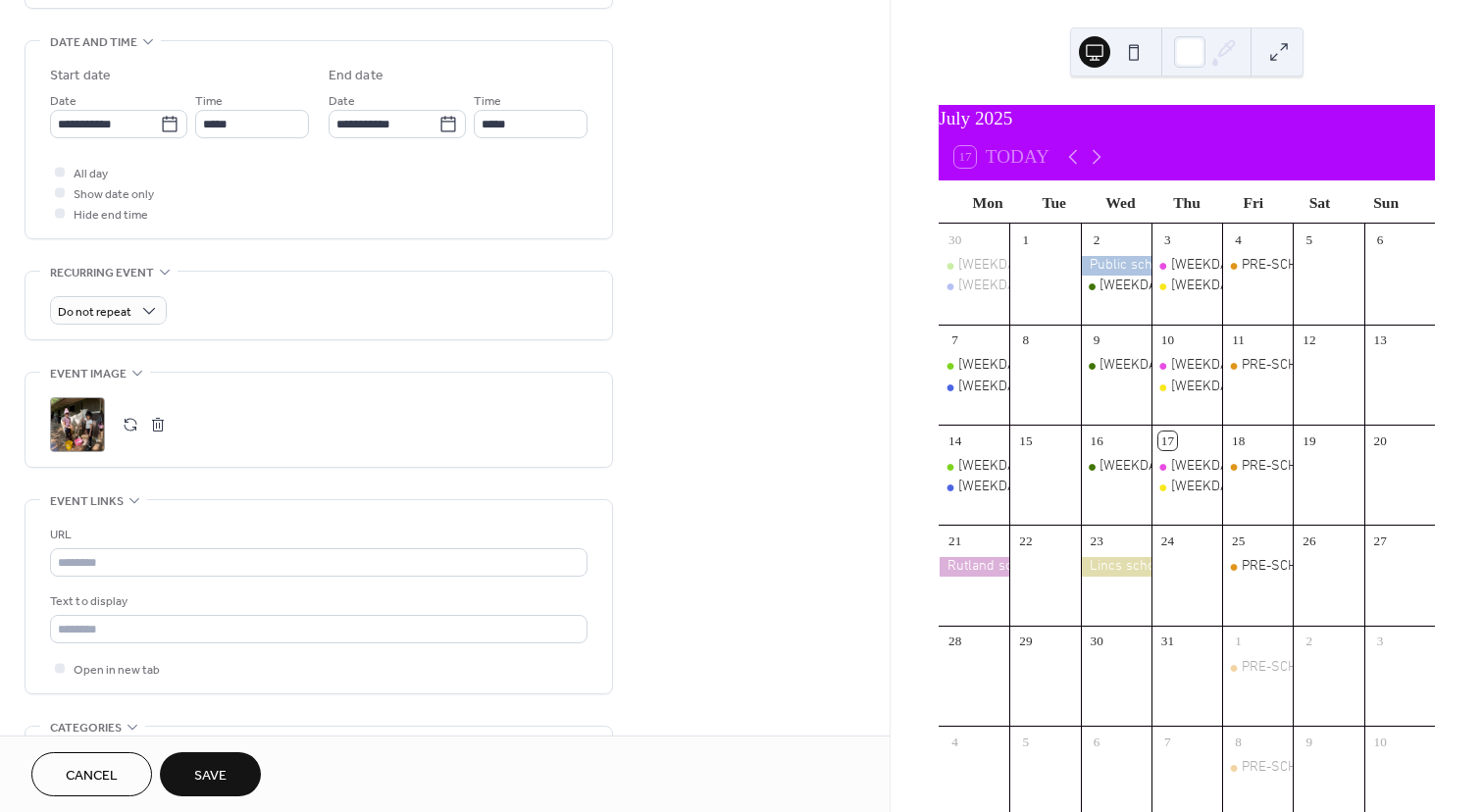 scroll, scrollTop: 602, scrollLeft: 0, axis: vertical 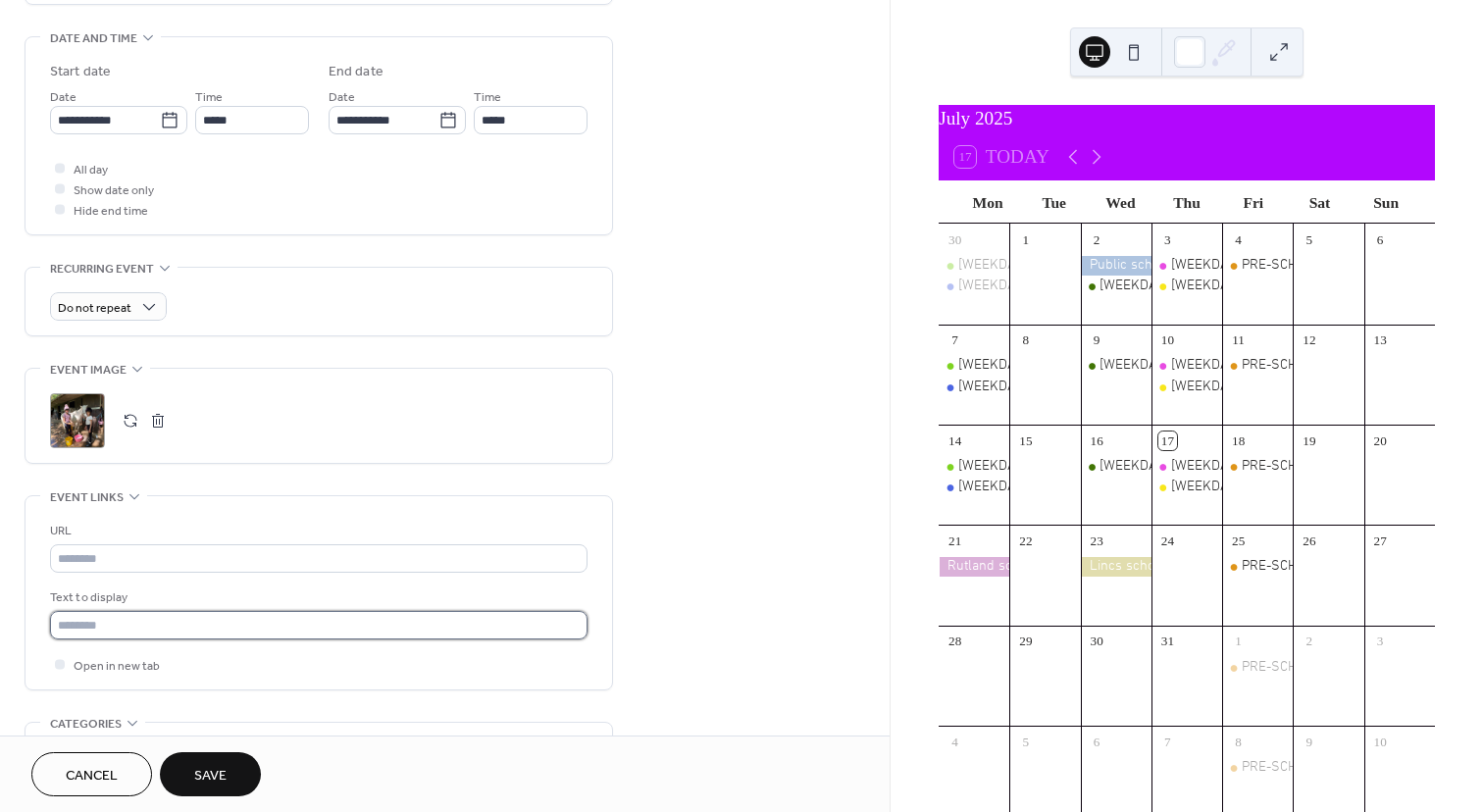 click at bounding box center (319, 625) 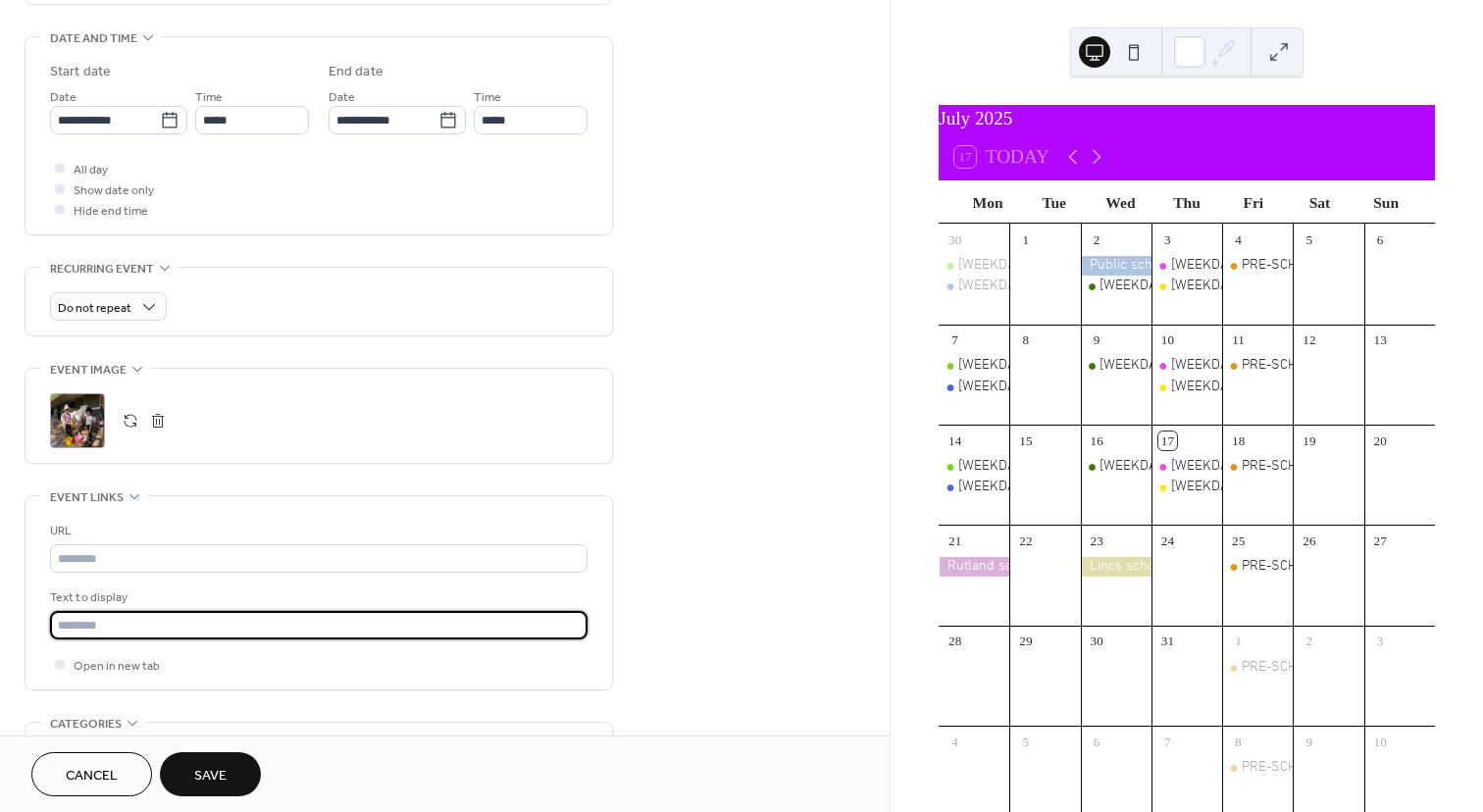 click at bounding box center (319, 625) 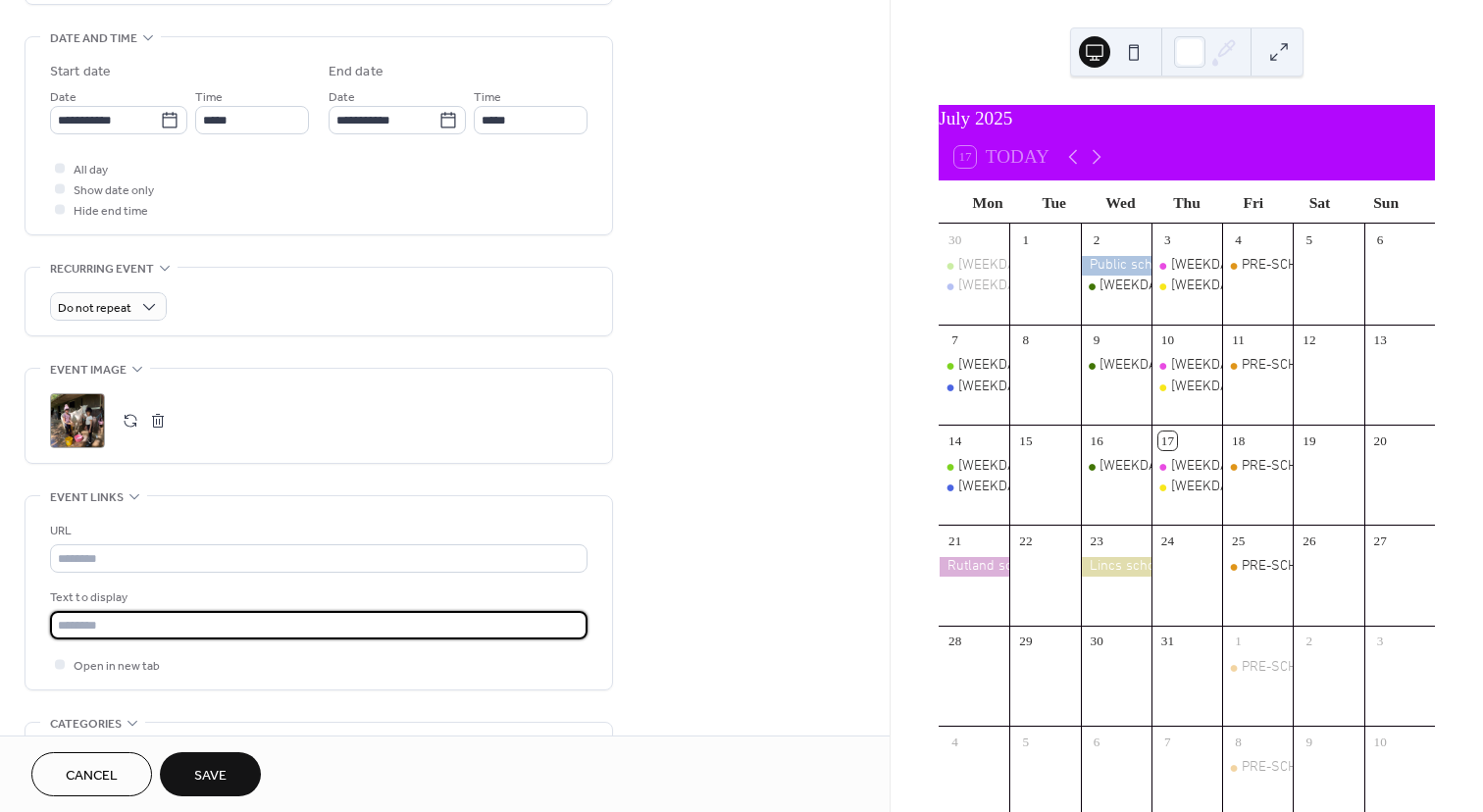 paste on "**********" 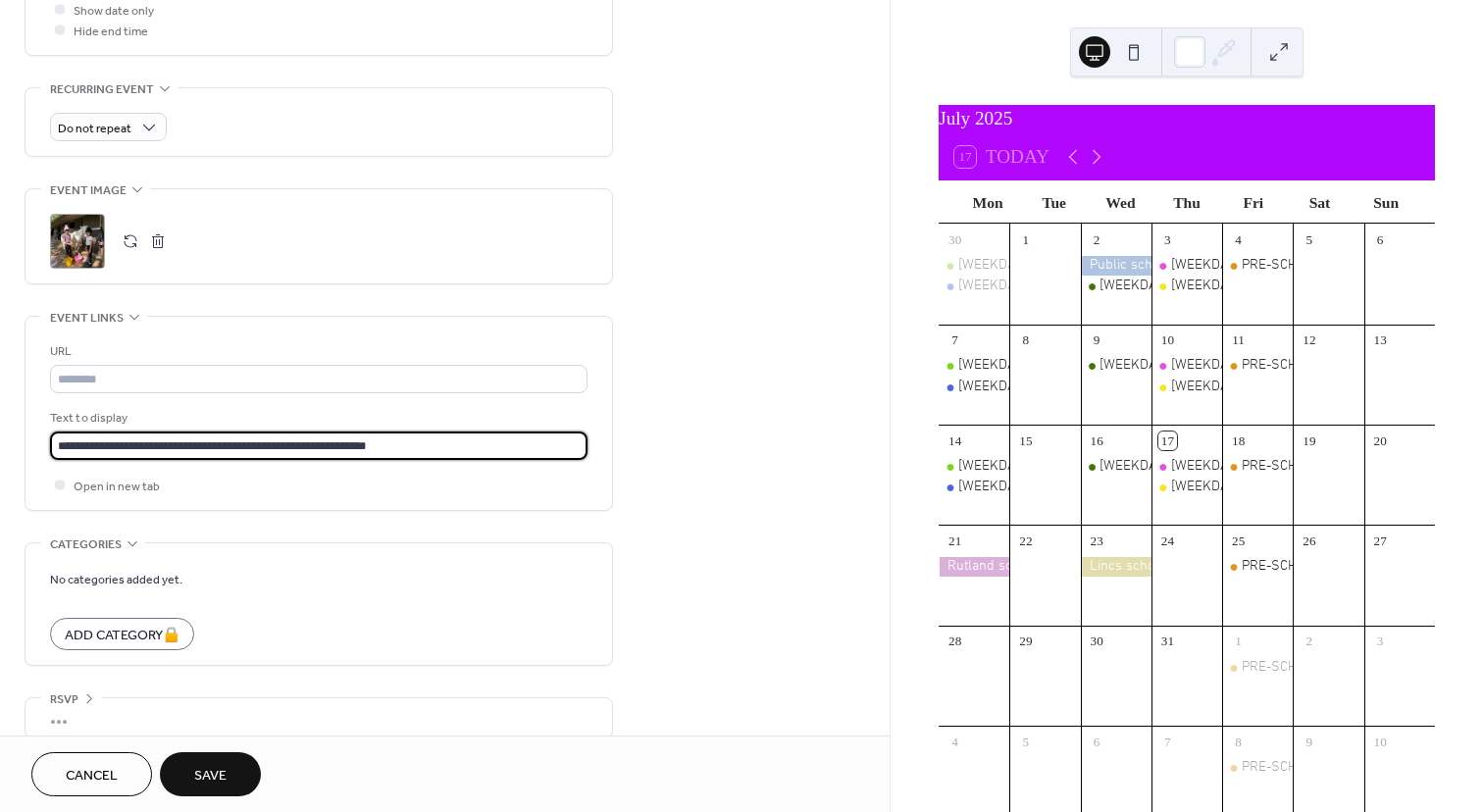 scroll, scrollTop: 804, scrollLeft: 0, axis: vertical 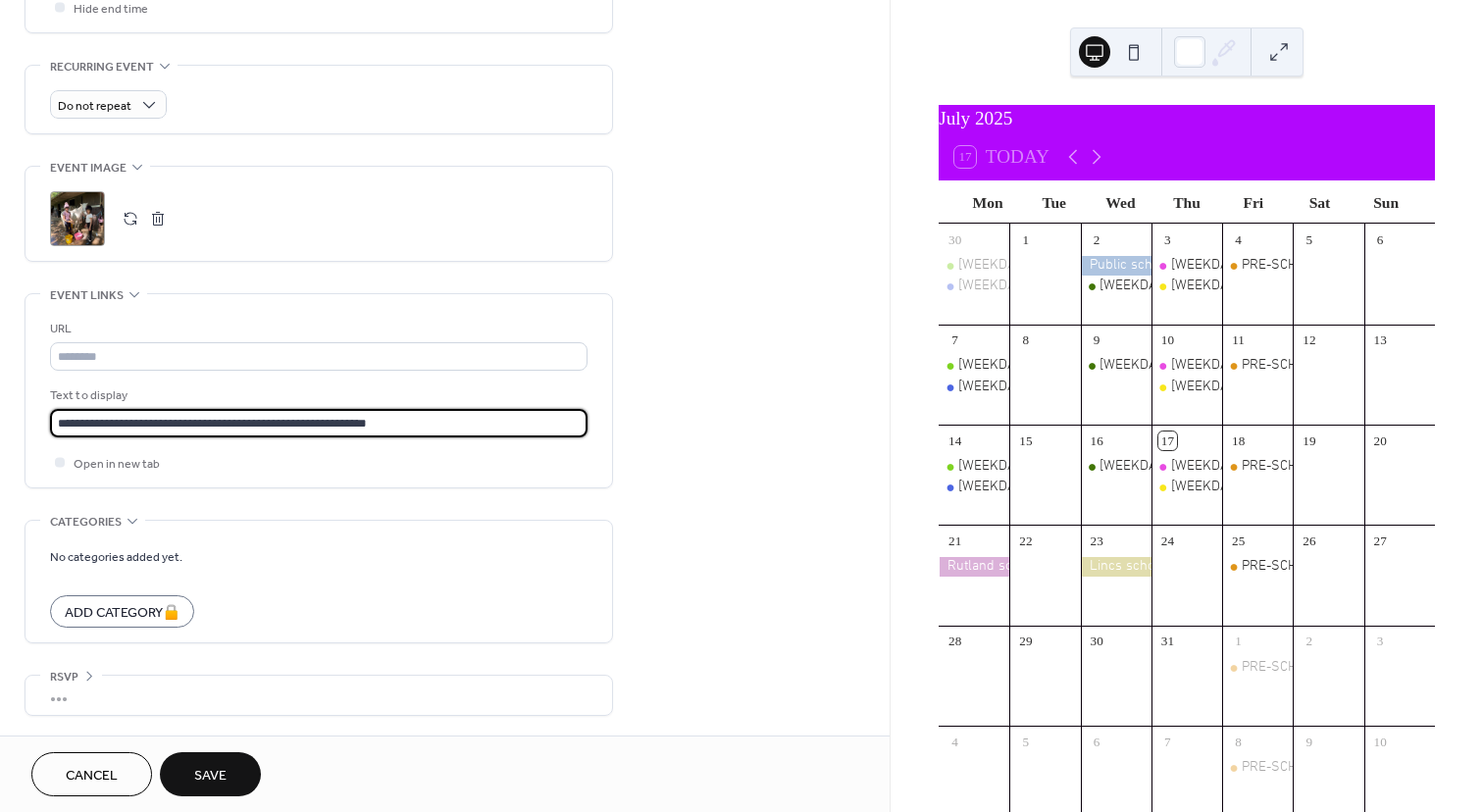 type on "**********" 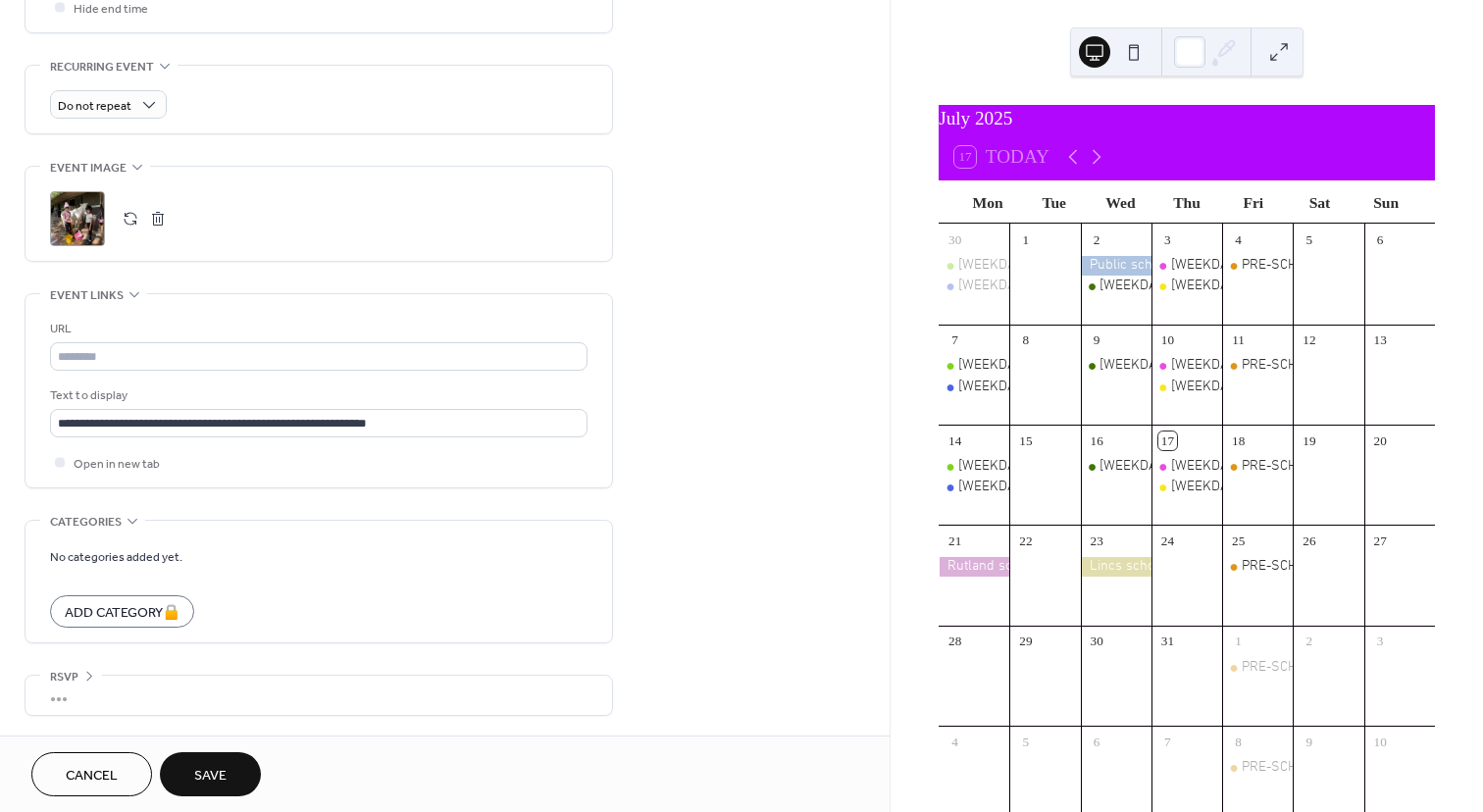 click at bounding box center [130, 219] 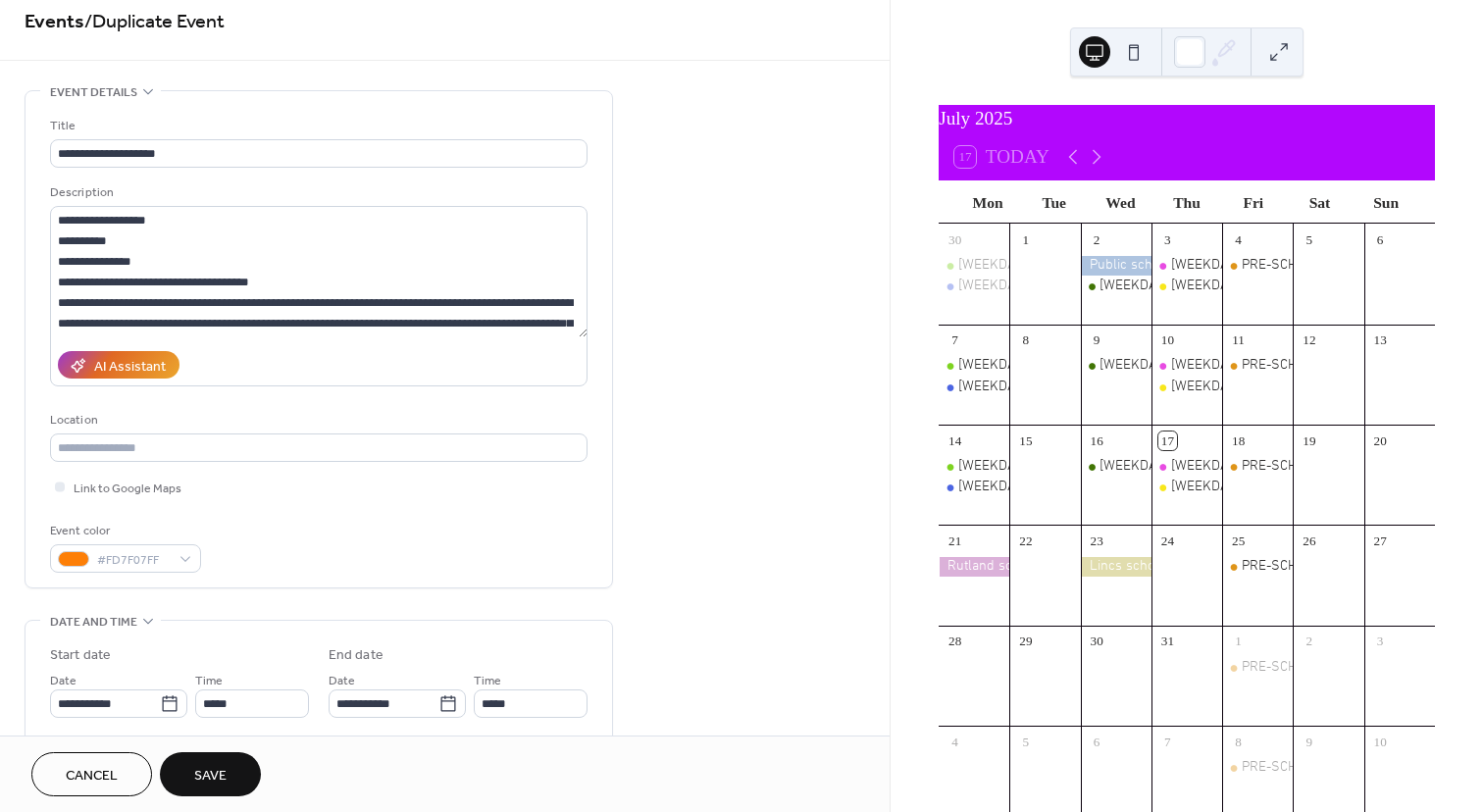 scroll, scrollTop: 0, scrollLeft: 0, axis: both 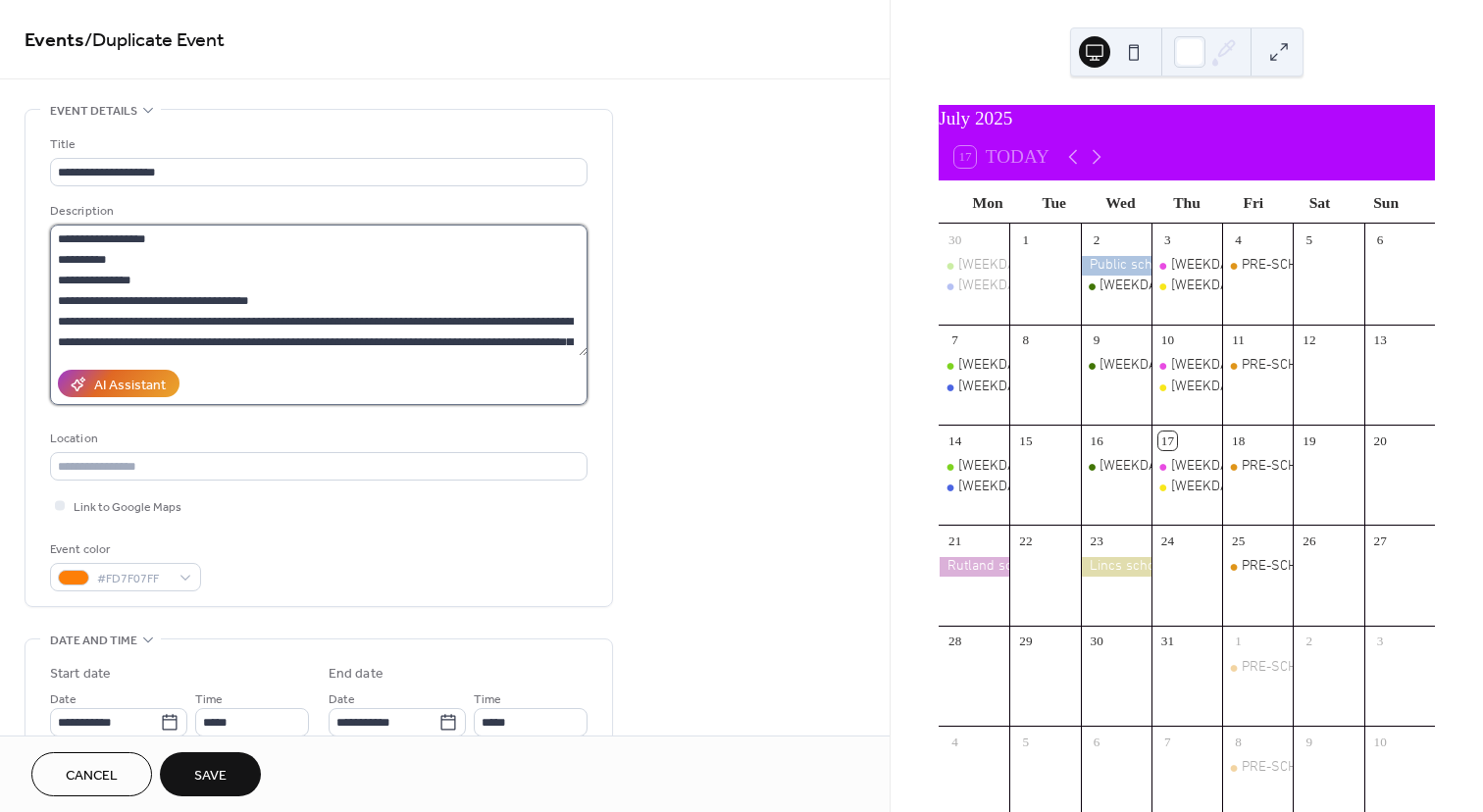 click on "**********" at bounding box center (319, 290) 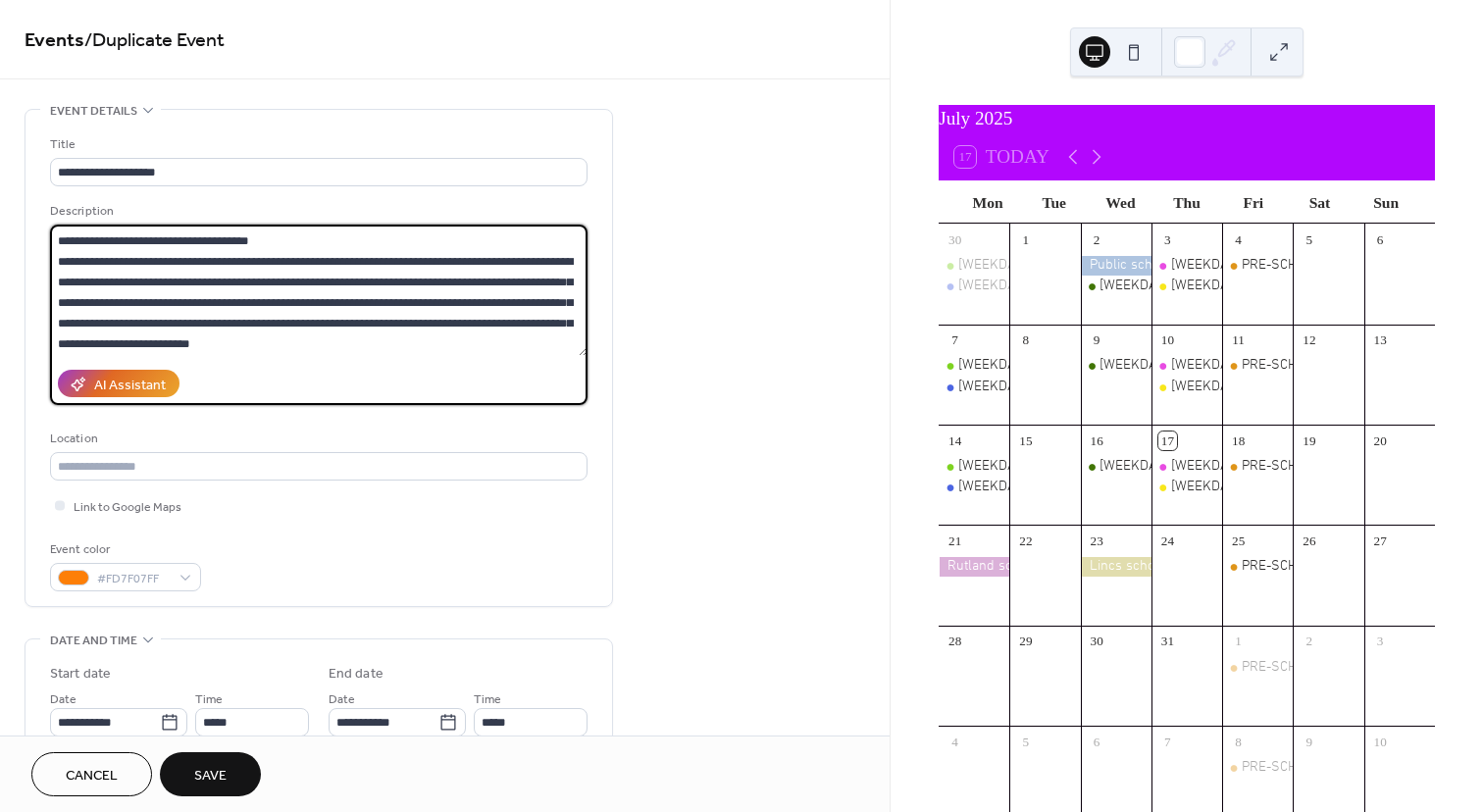 scroll, scrollTop: 62, scrollLeft: 0, axis: vertical 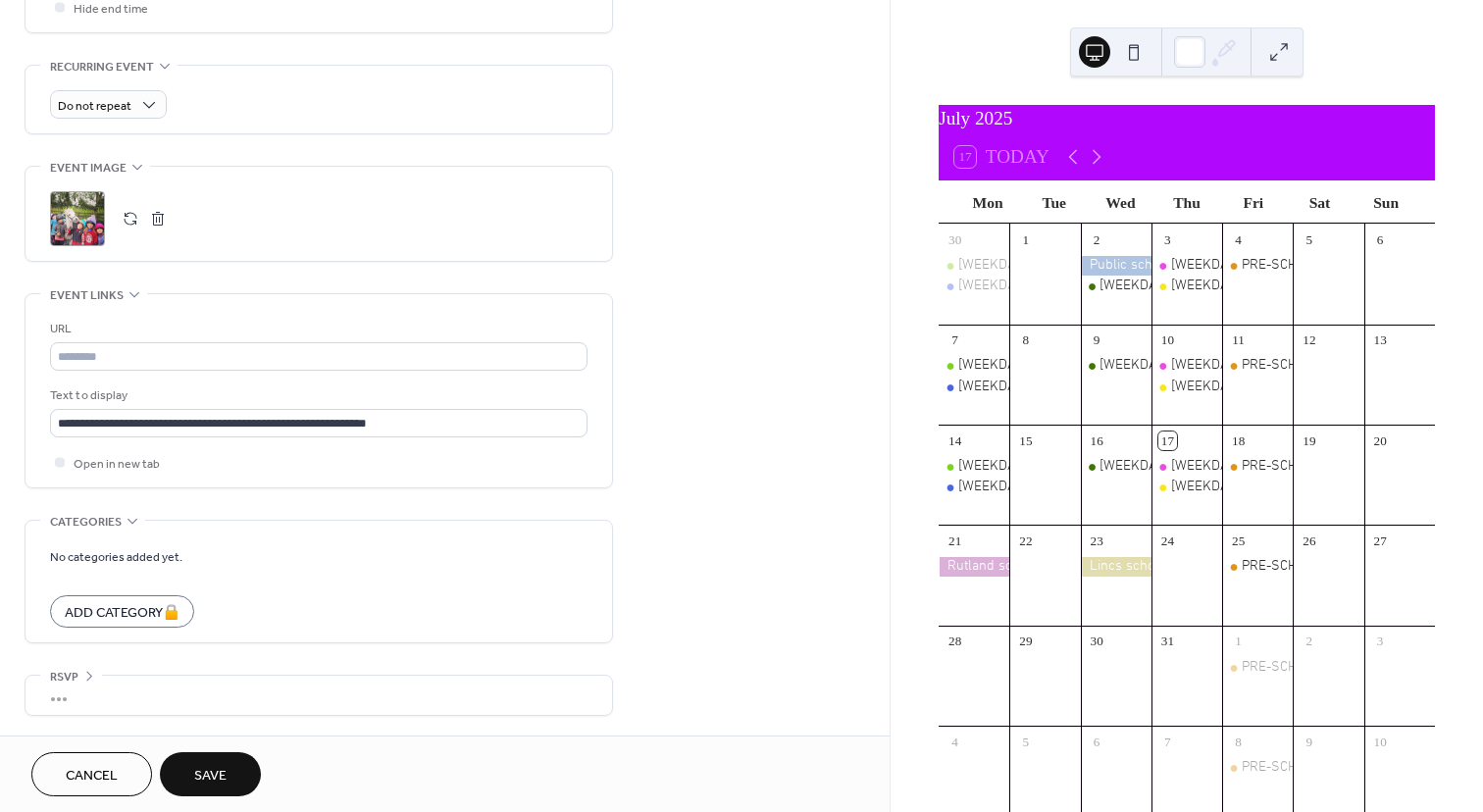 type on "**********" 